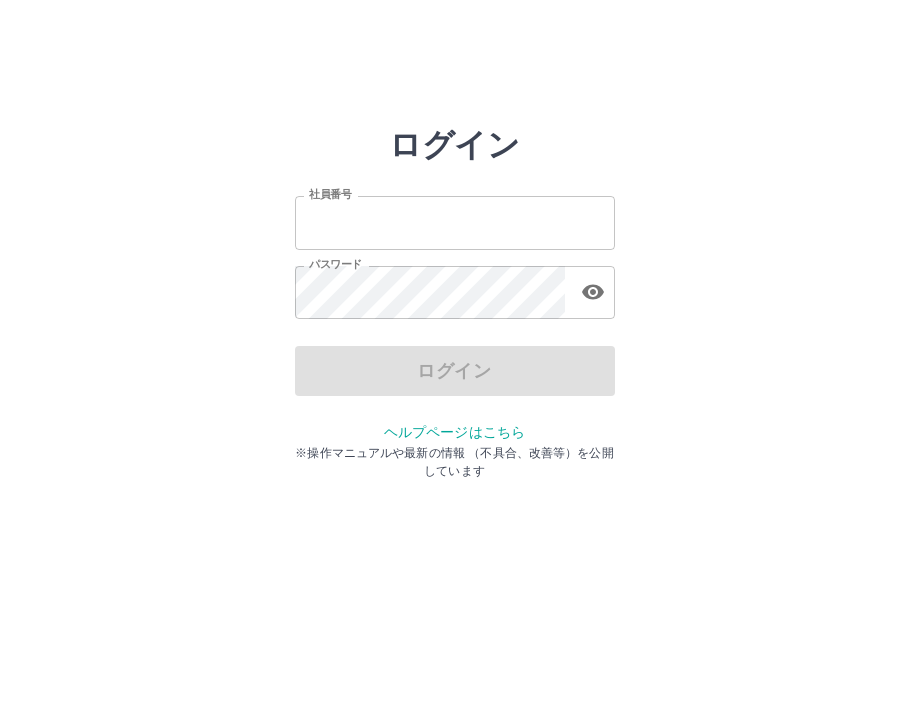 scroll, scrollTop: 0, scrollLeft: 0, axis: both 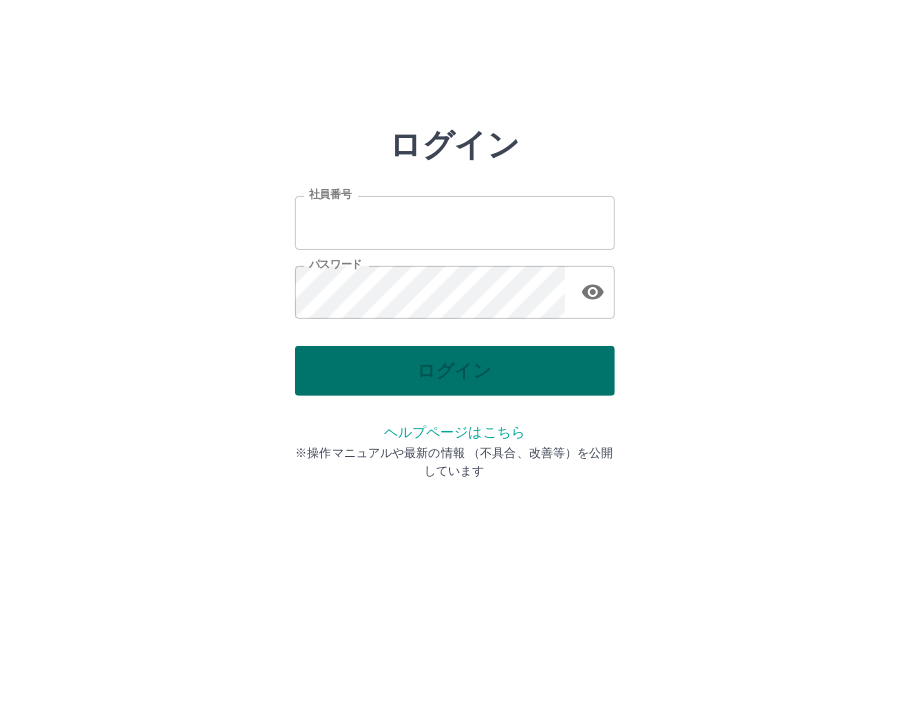 type on "*******" 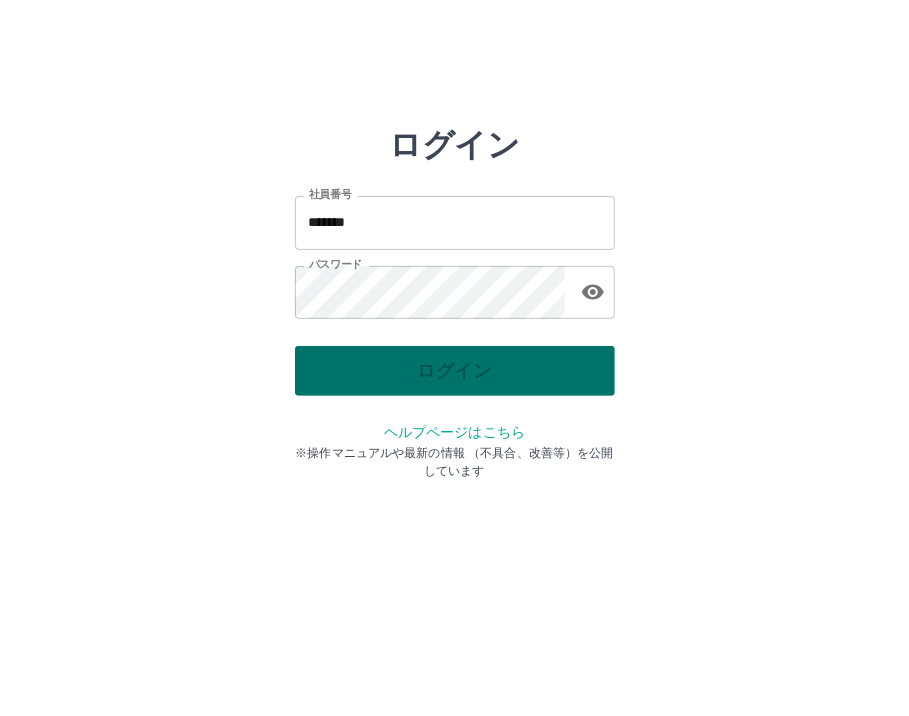 click on "ログイン" at bounding box center [455, 371] 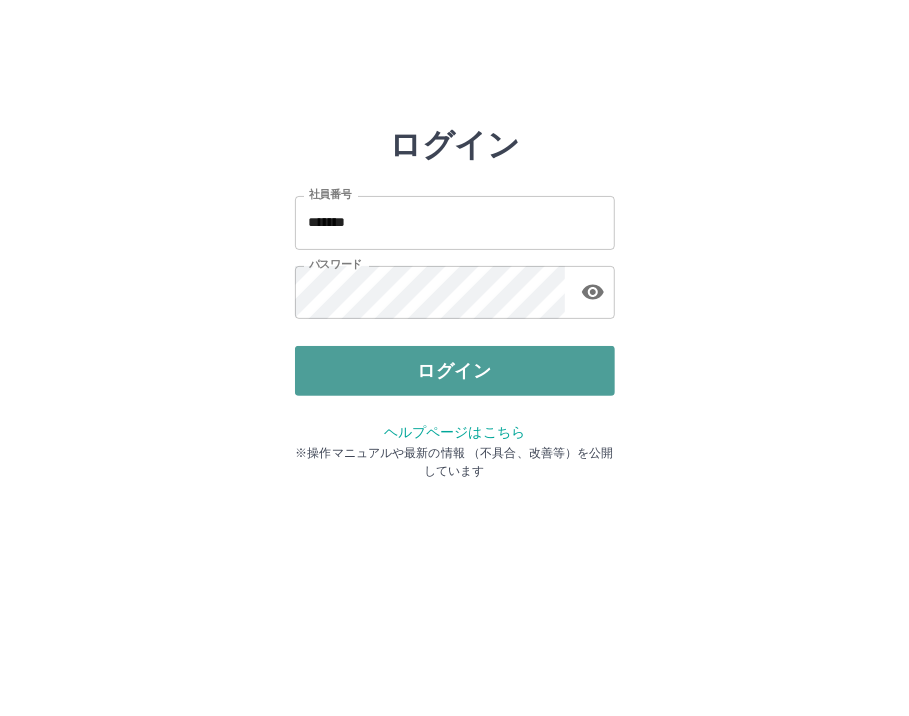 click on "ログイン" at bounding box center [455, 371] 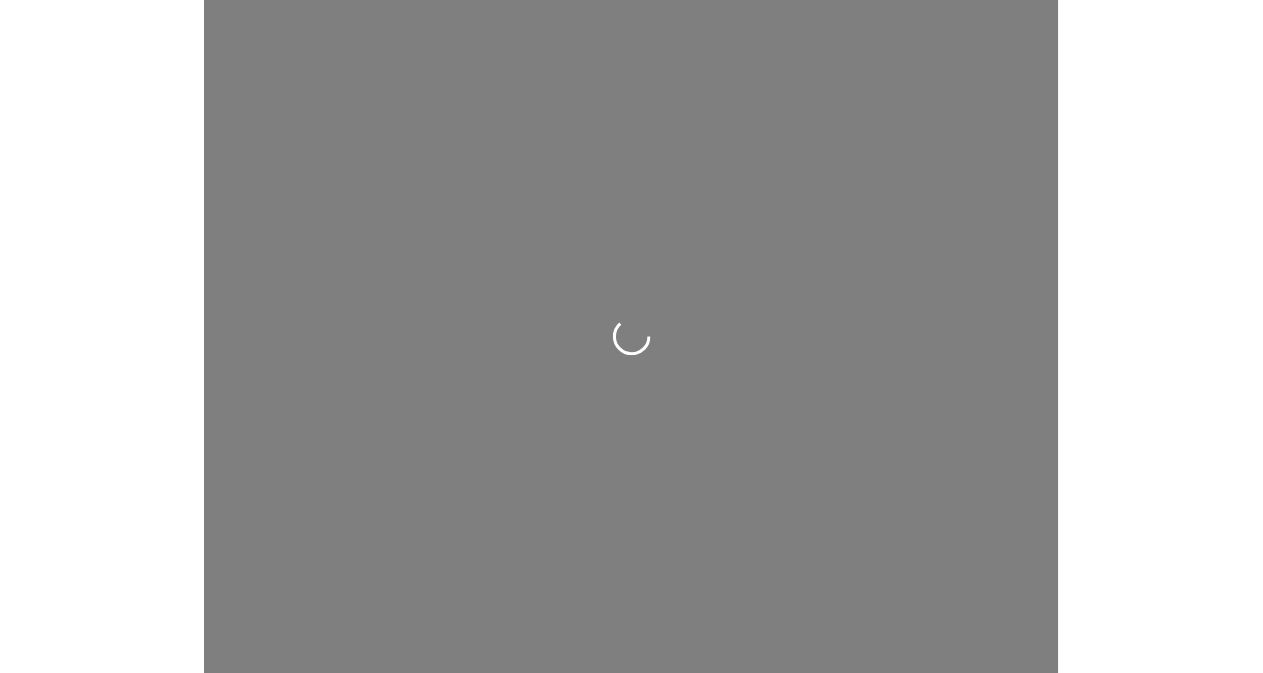 scroll, scrollTop: 0, scrollLeft: 0, axis: both 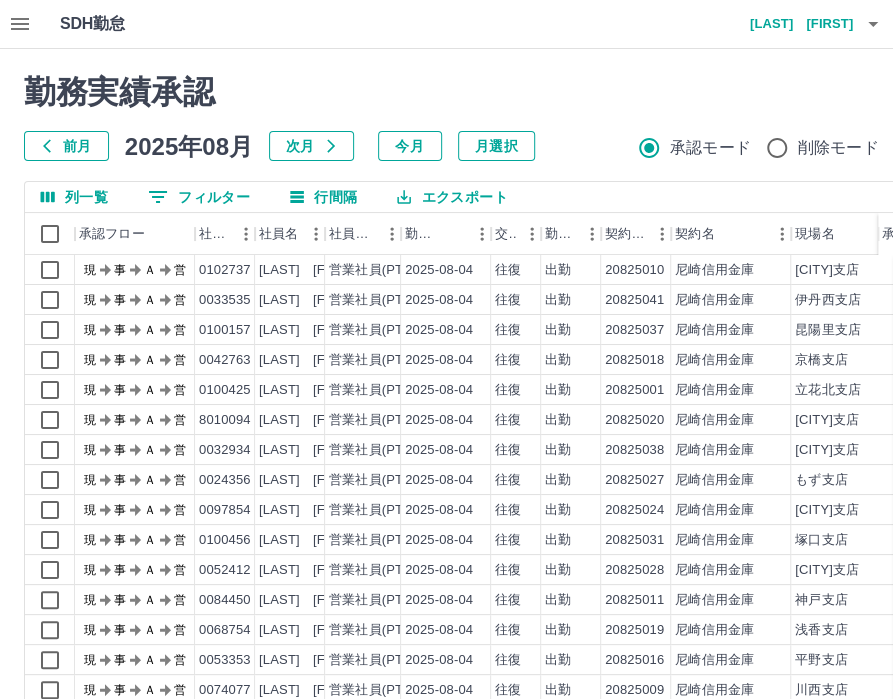 click on "勤務実績承認 前月 2025年08月 次月 今月 月選択 承認モード 削除モード 一括承認" at bounding box center [512, 117] 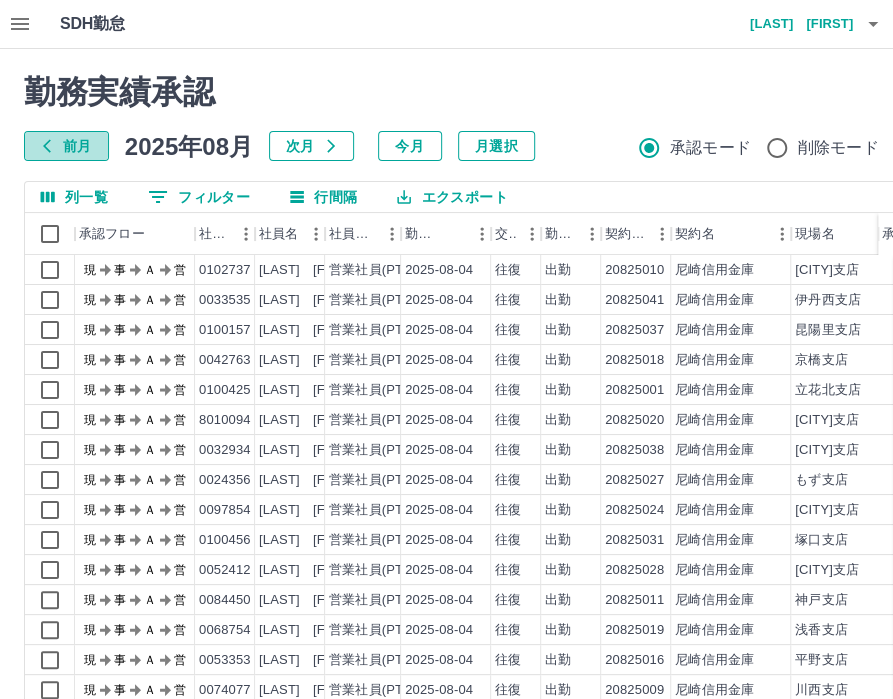click on "前月" at bounding box center [66, 146] 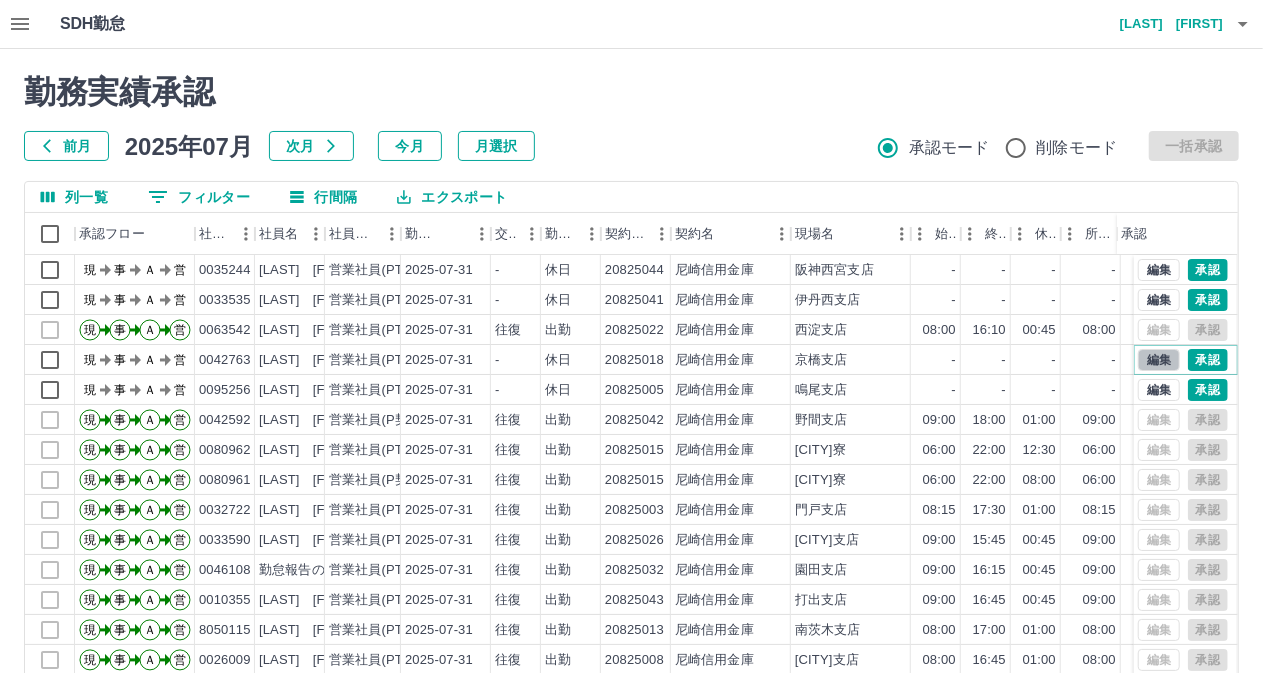 click on "編集" at bounding box center [1159, 360] 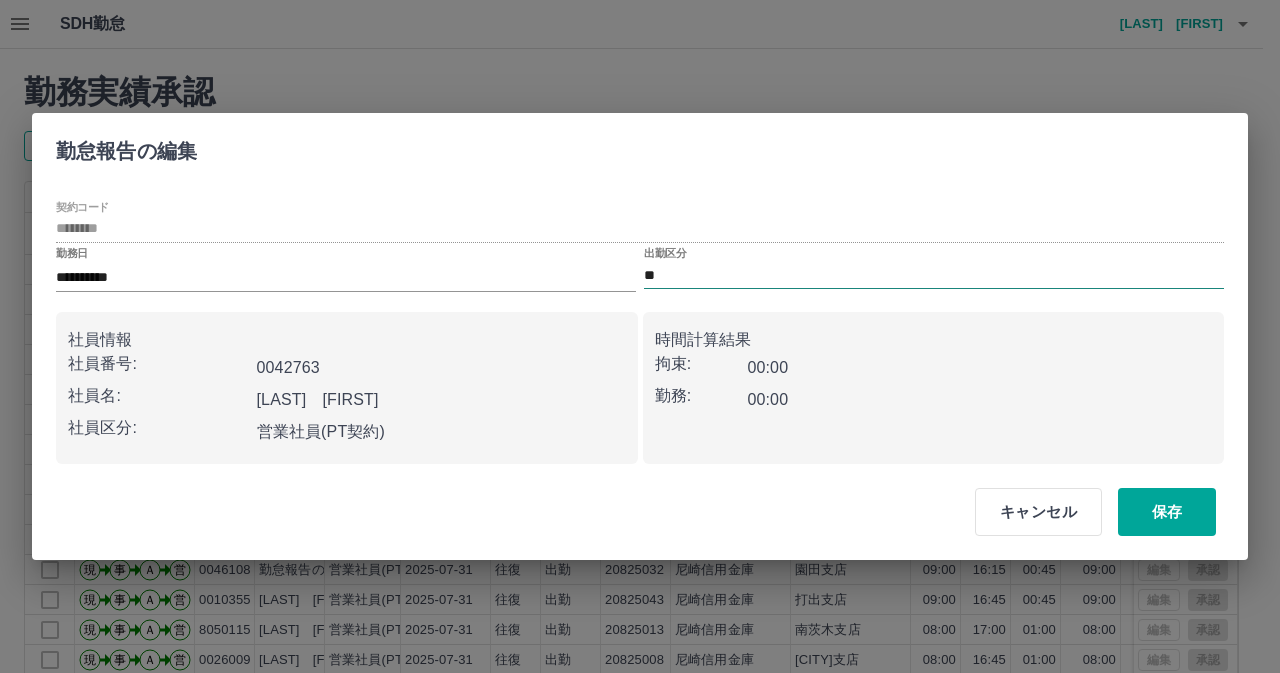 click on "**" at bounding box center (934, 275) 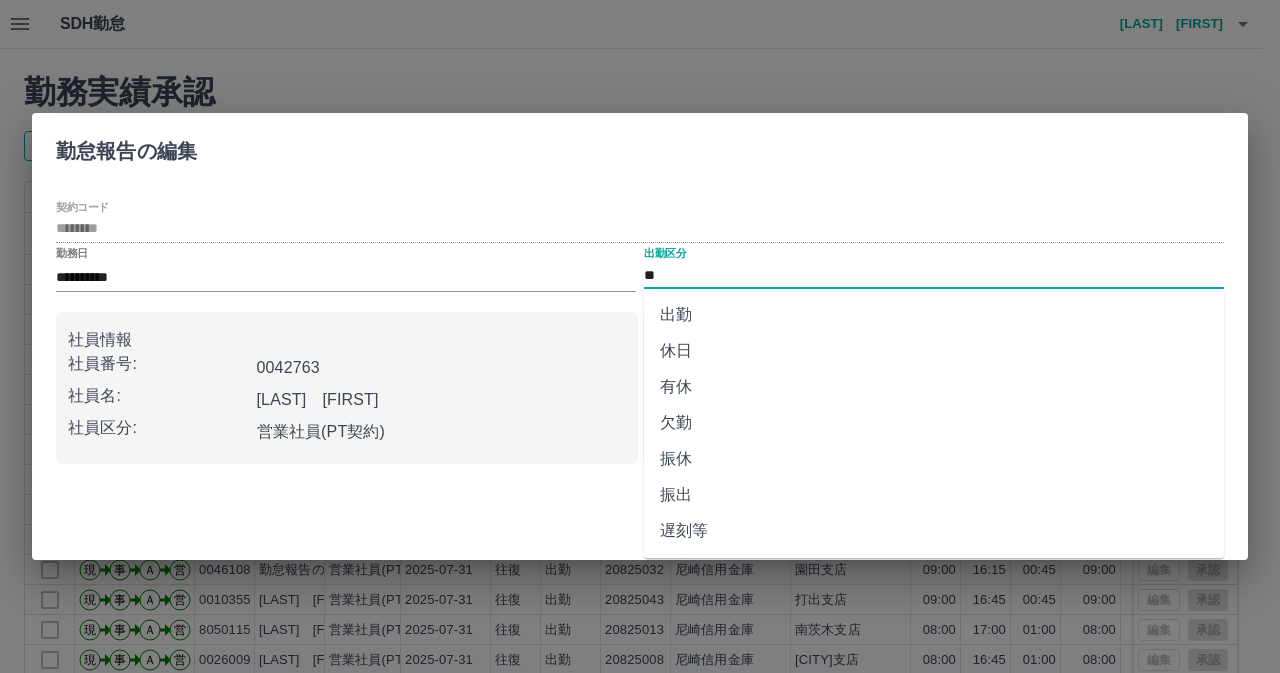 click on "有休" at bounding box center [934, 387] 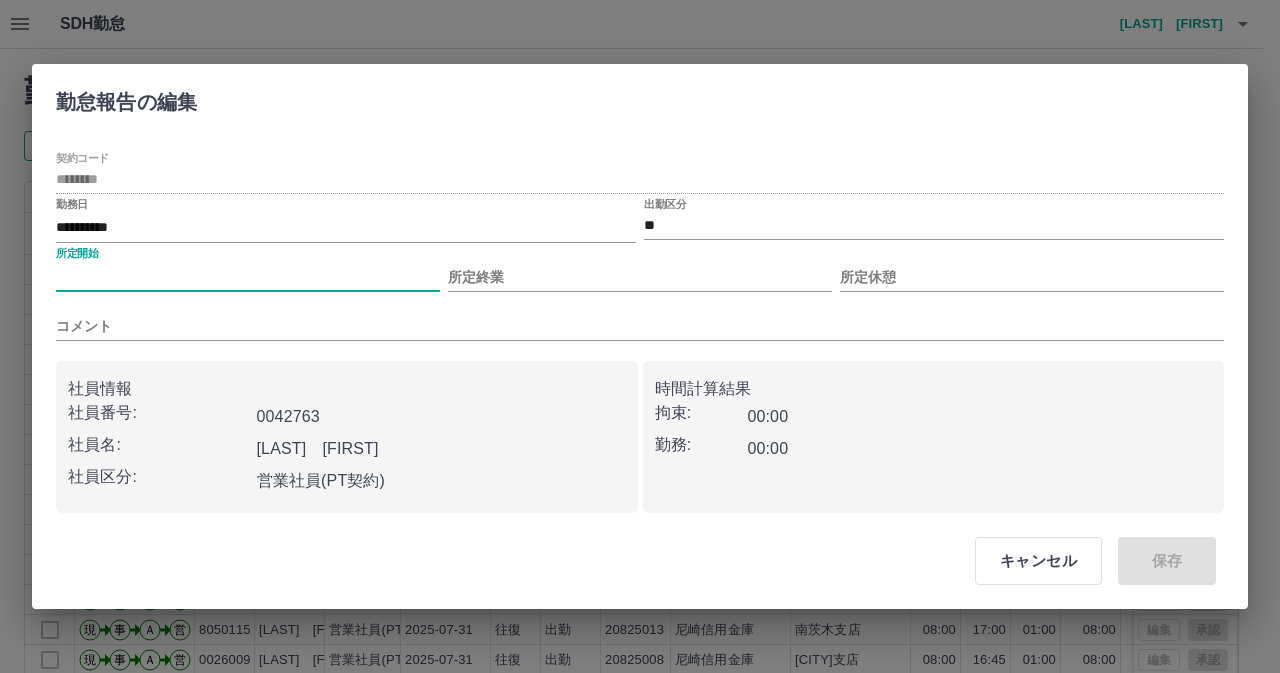 click on "所定開始" at bounding box center (248, 277) 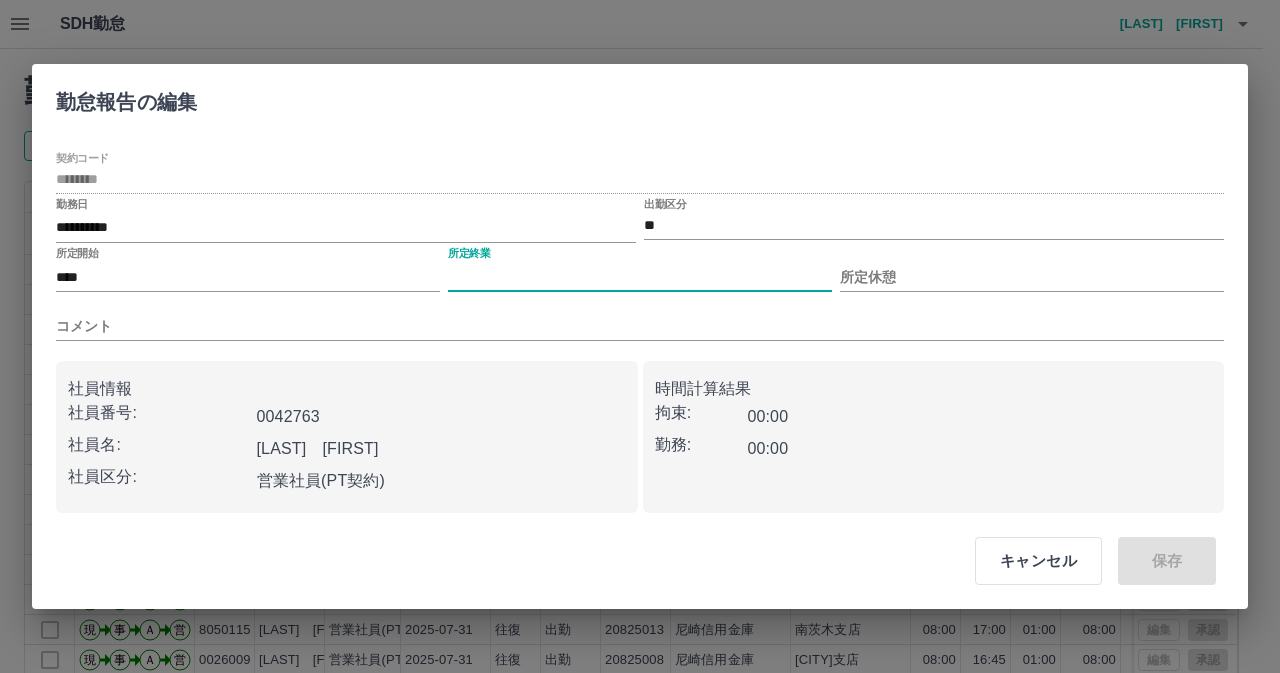 click on "所定終業" at bounding box center [640, 277] 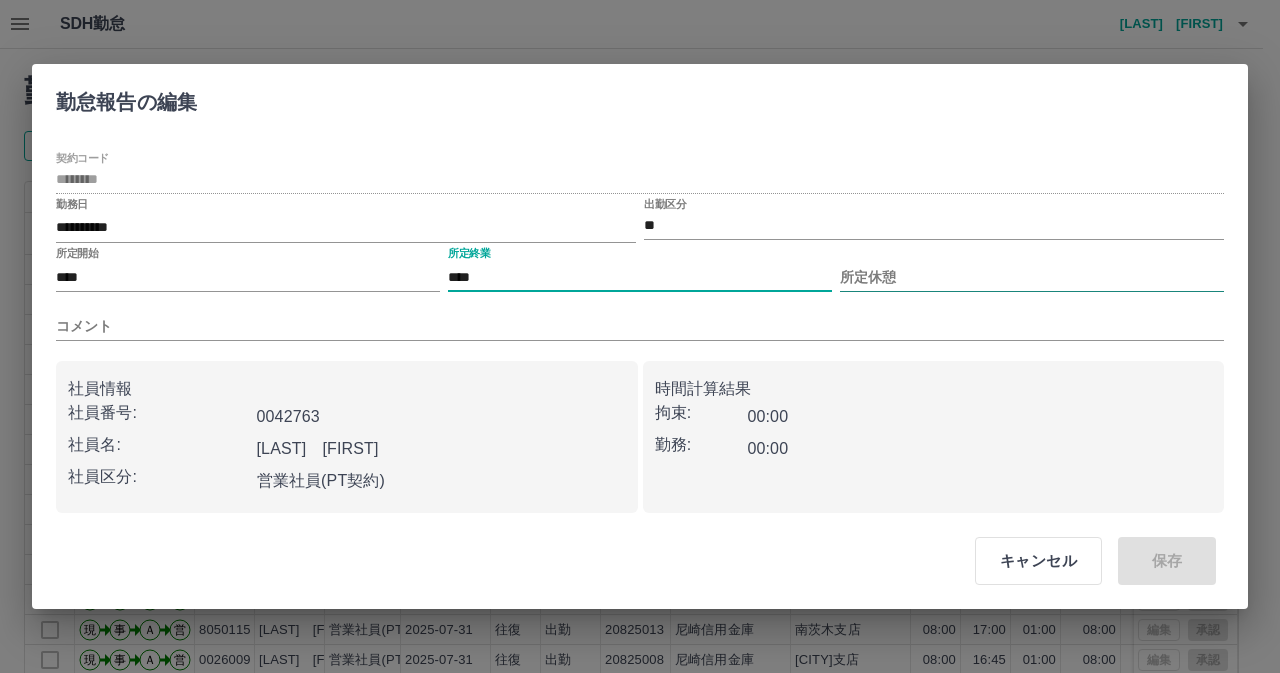 click on "所定休憩" at bounding box center (1032, 277) 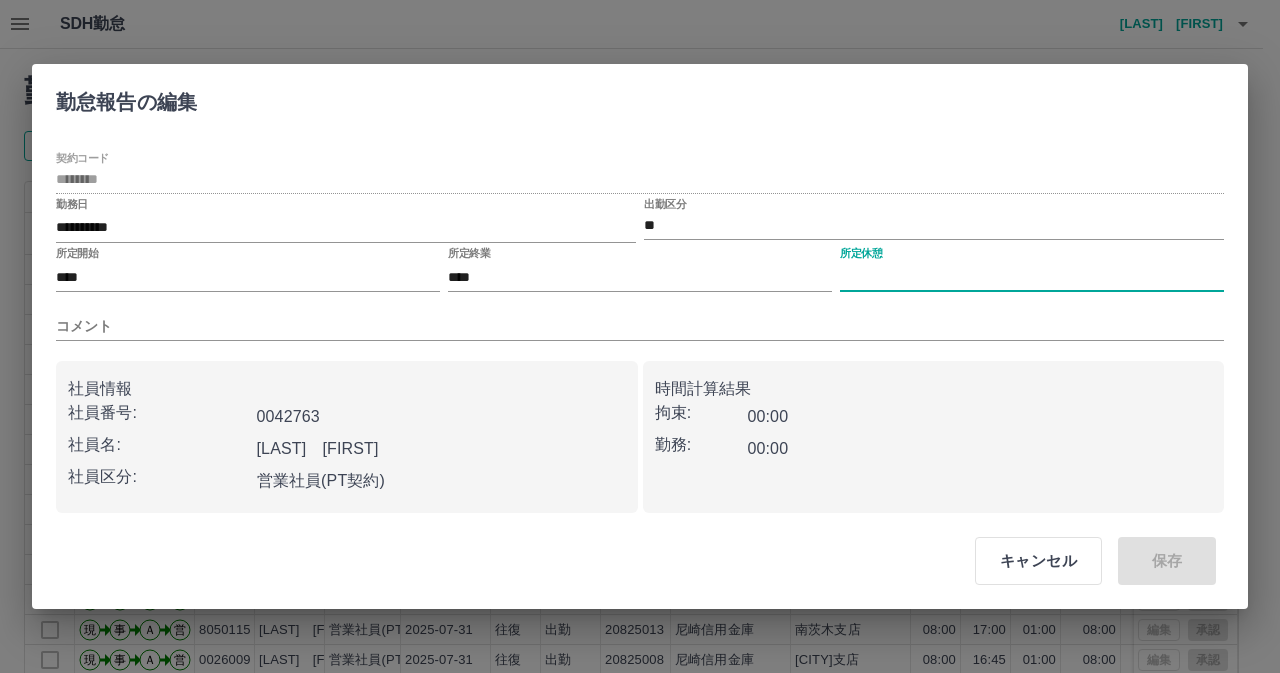 type on "****" 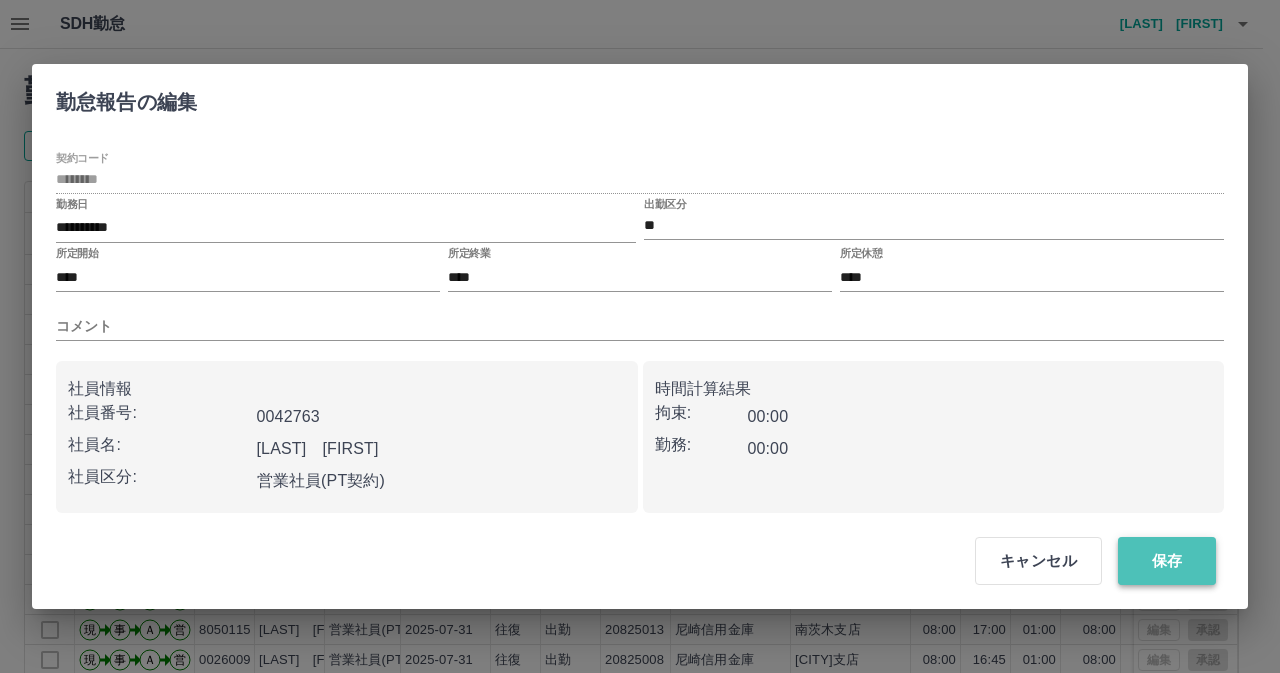 click on "保存" at bounding box center [1167, 561] 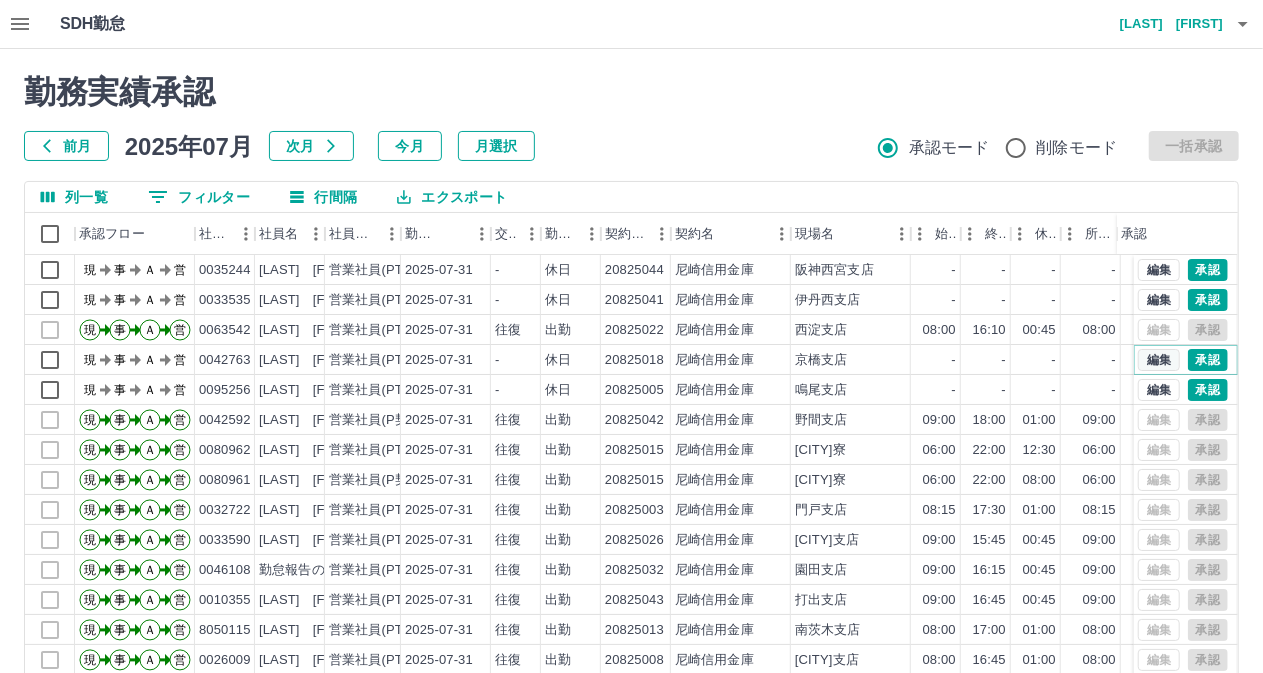 click on "編集" at bounding box center [1159, 360] 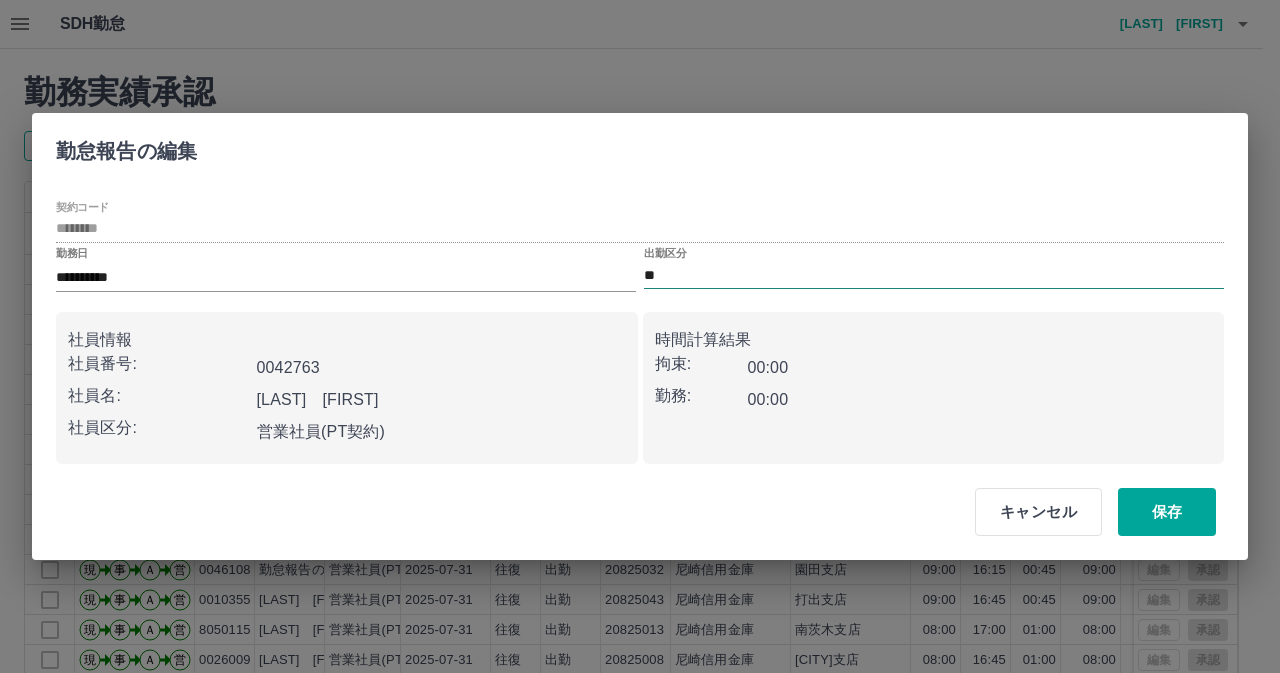 click on "**" at bounding box center [934, 276] 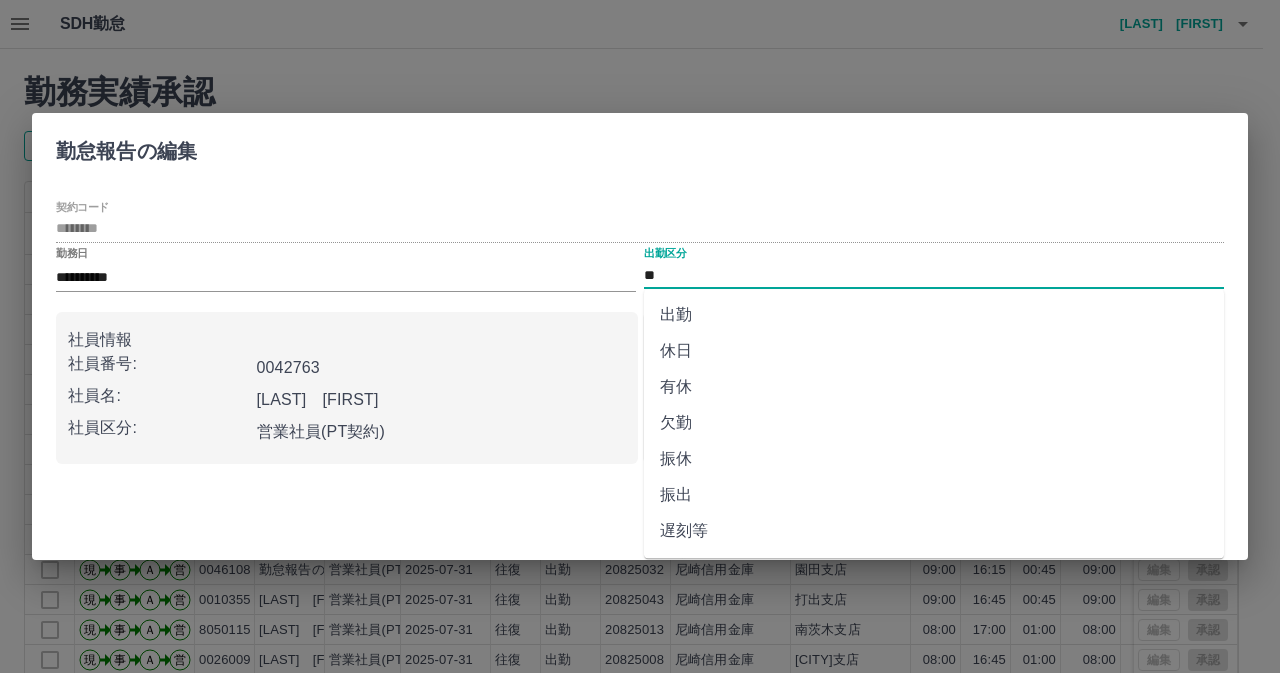 click on "有休" at bounding box center [934, 387] 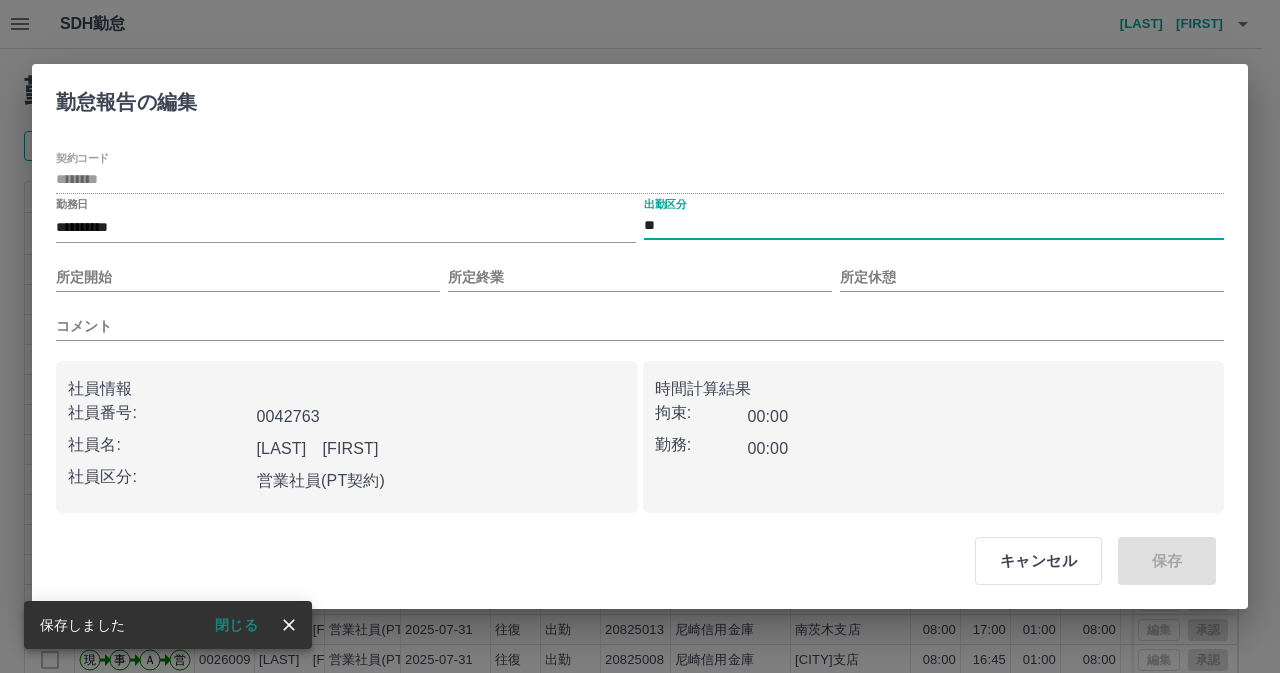 type on "**" 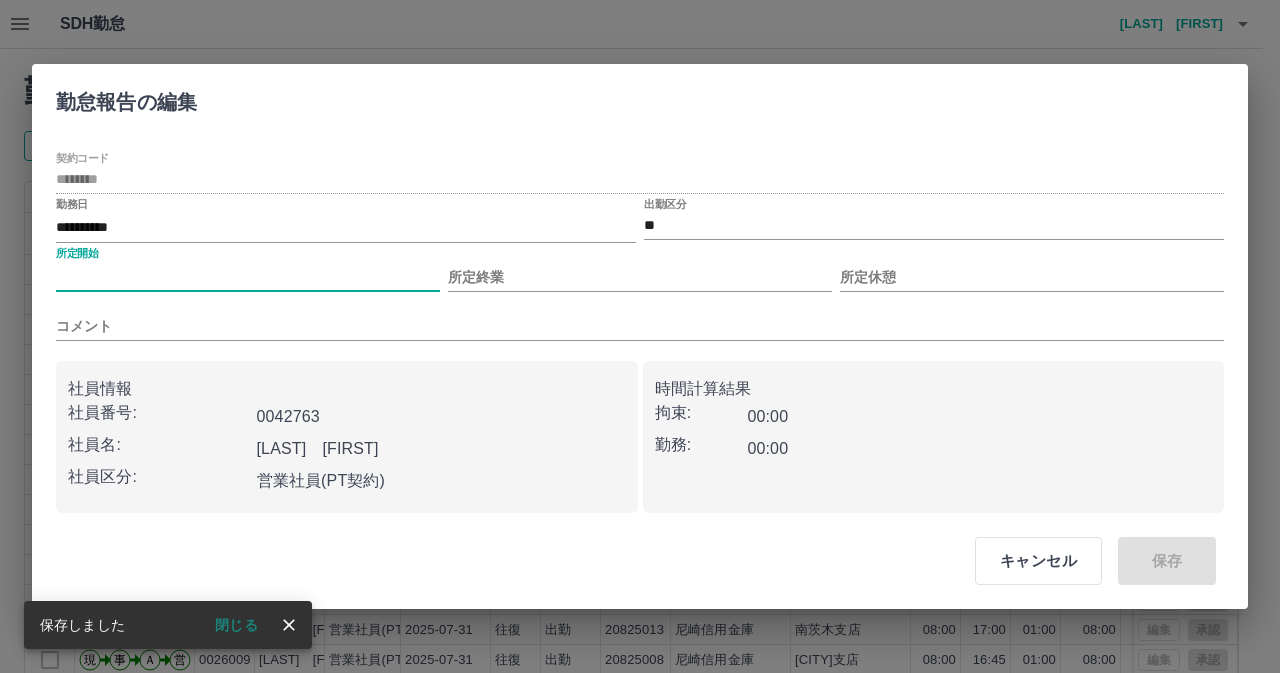 click on "所定開始" at bounding box center [248, 277] 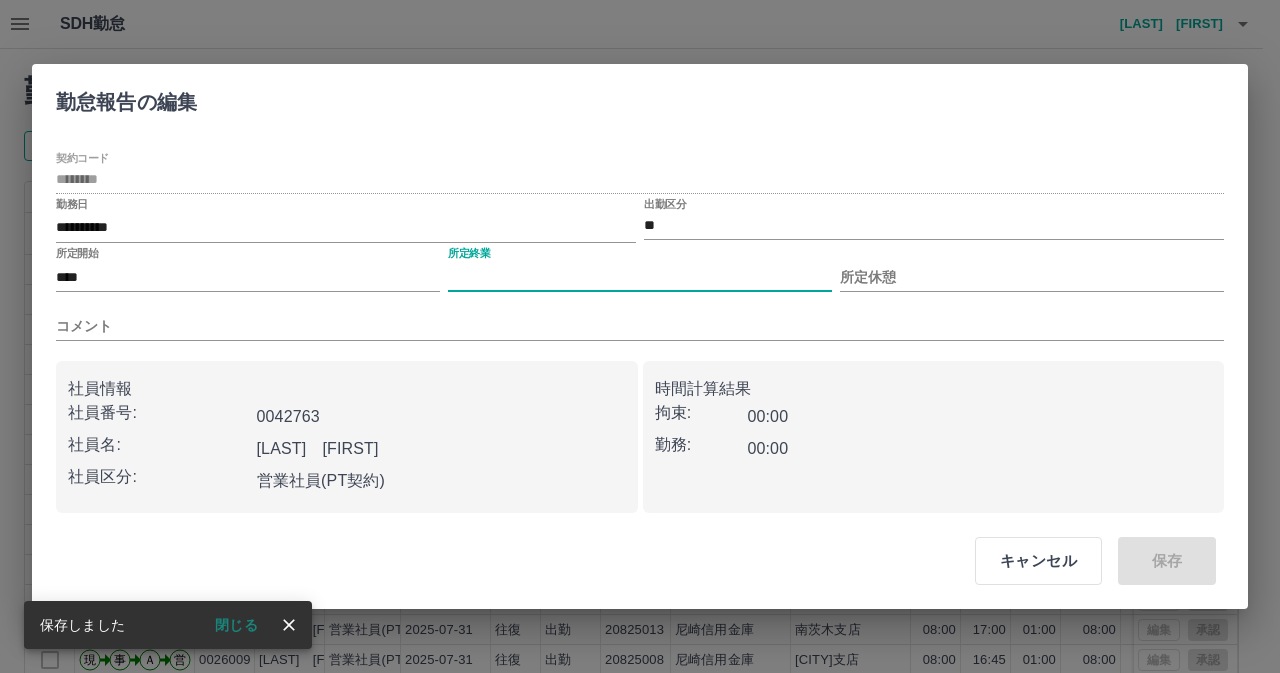 click on "所定終業" at bounding box center [640, 277] 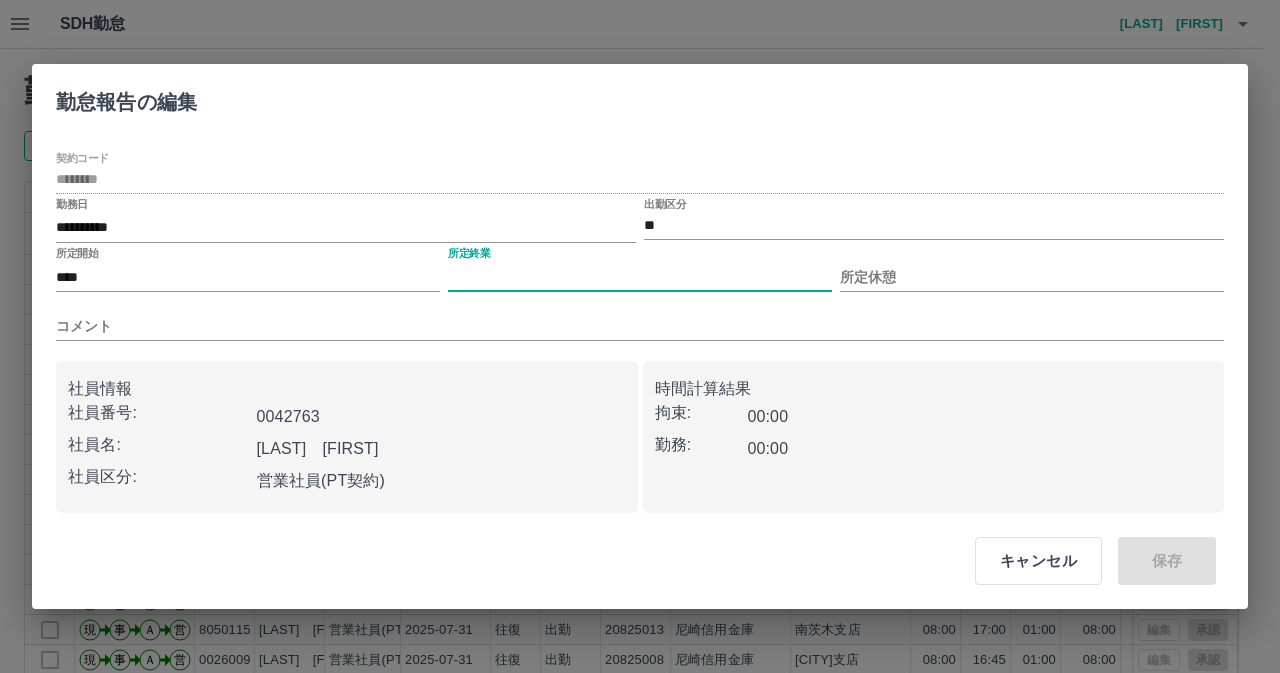 type on "****" 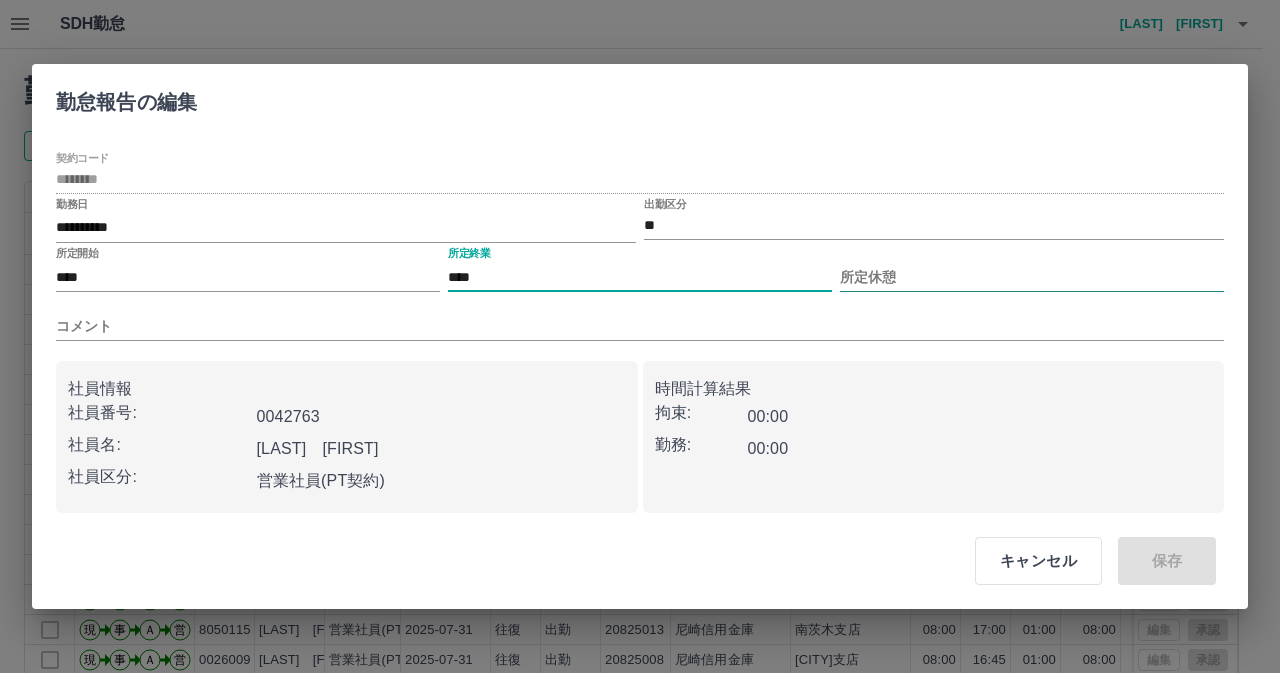 click on "所定休憩" at bounding box center [1032, 277] 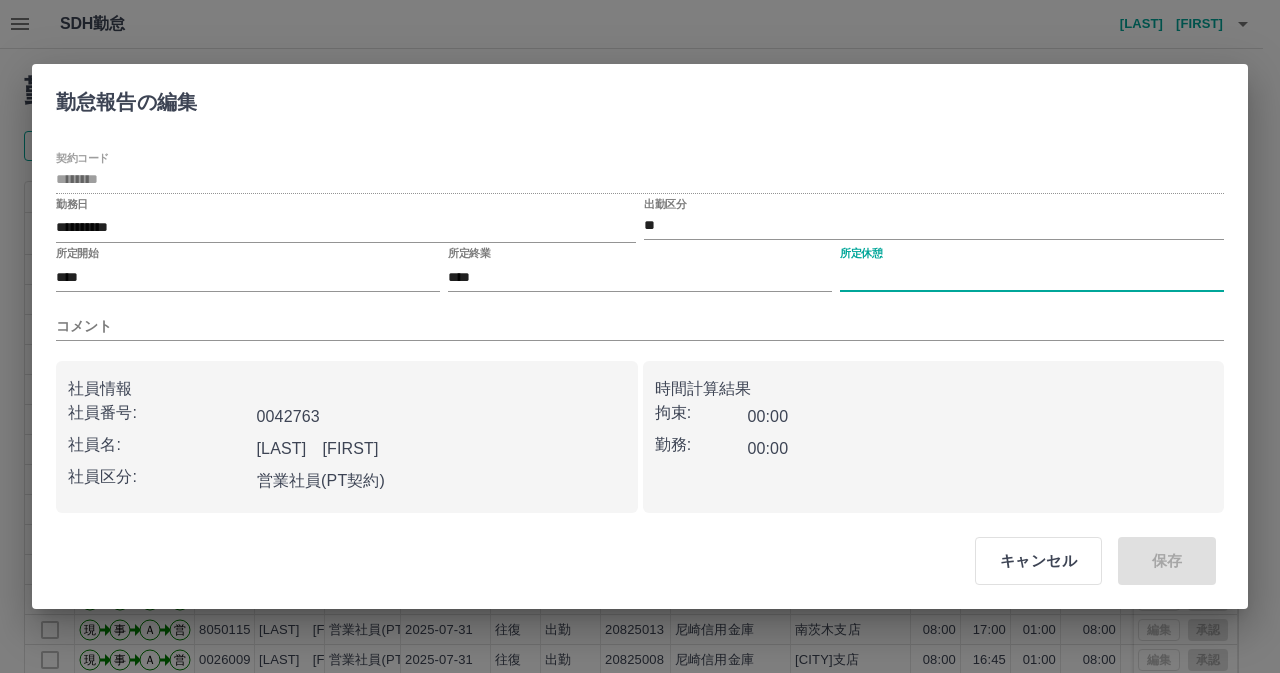 type on "****" 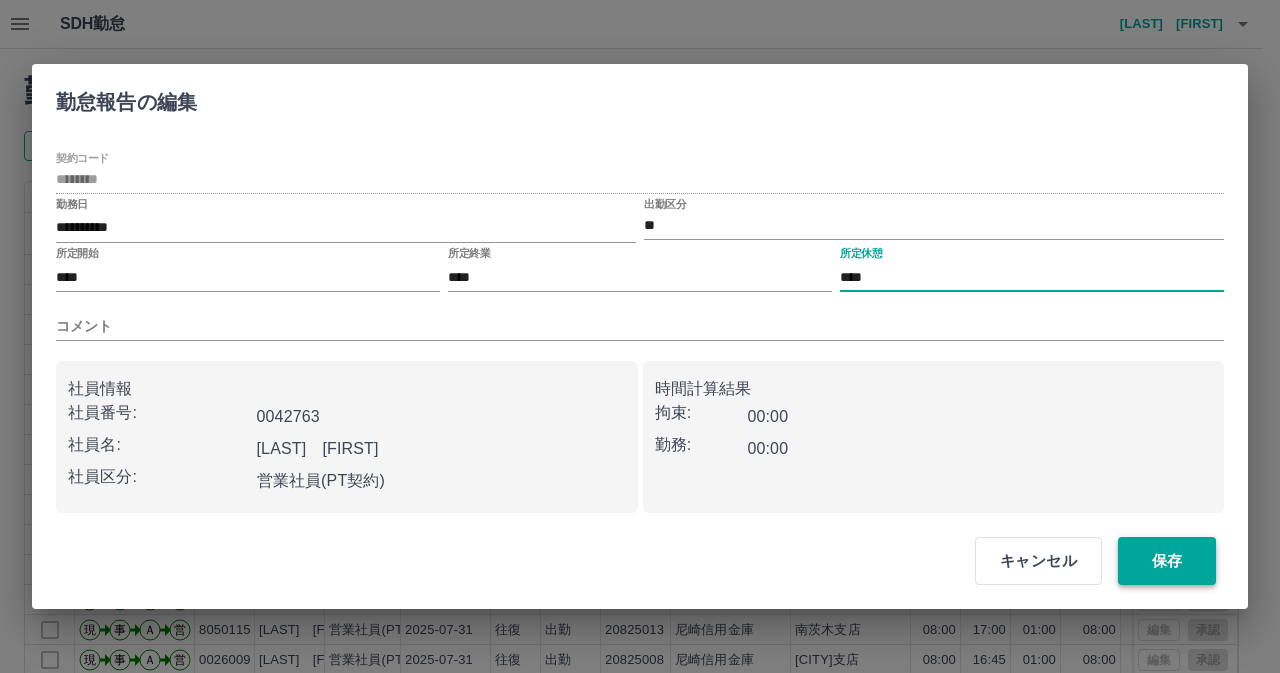 click on "保存" at bounding box center (1167, 561) 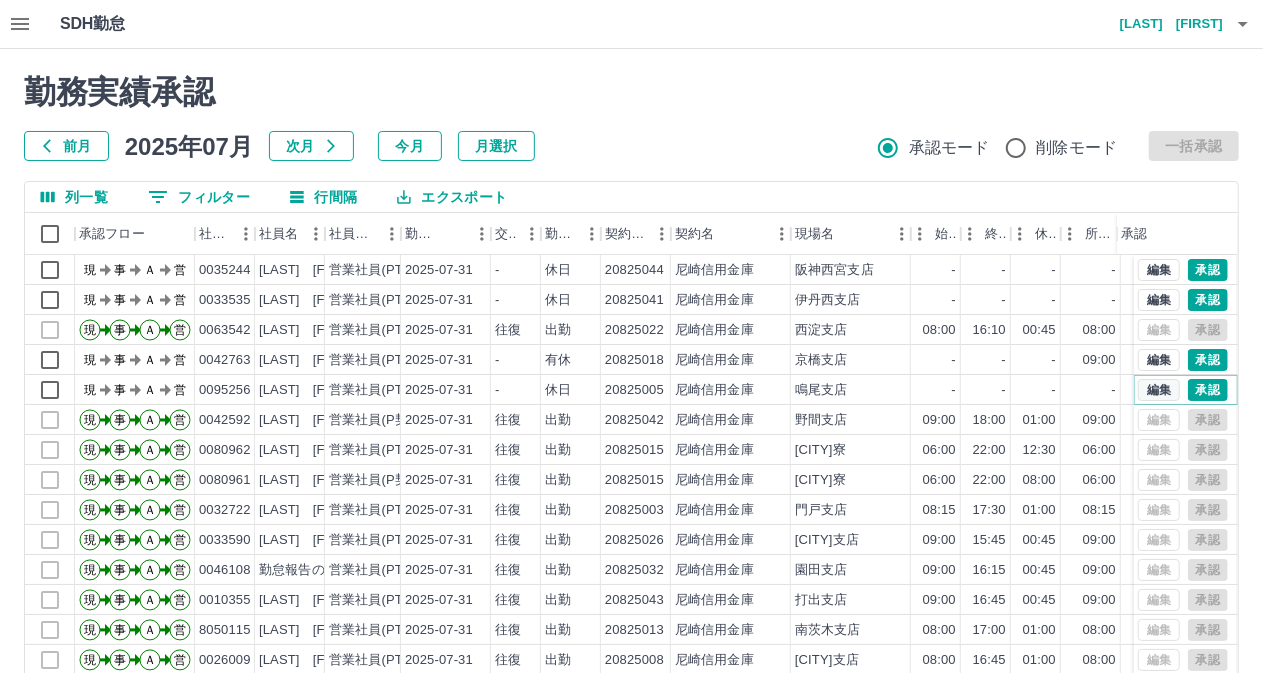 click on "編集" at bounding box center [1159, 390] 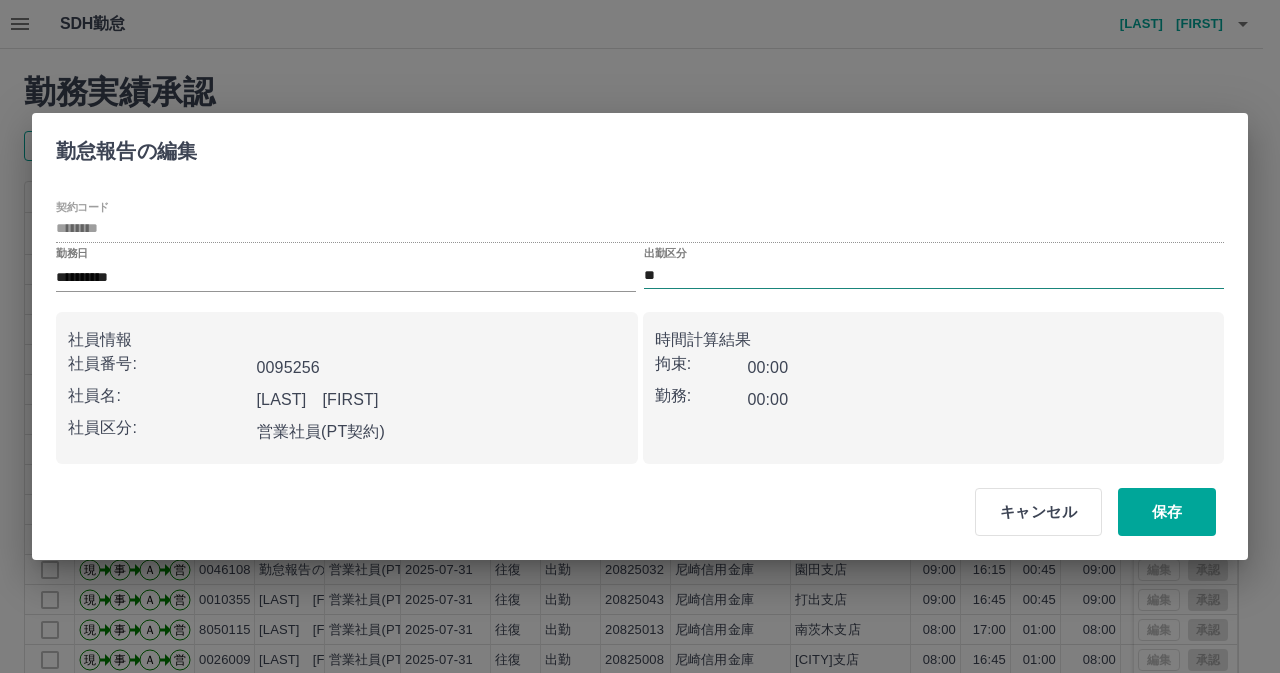 click on "**" at bounding box center [934, 275] 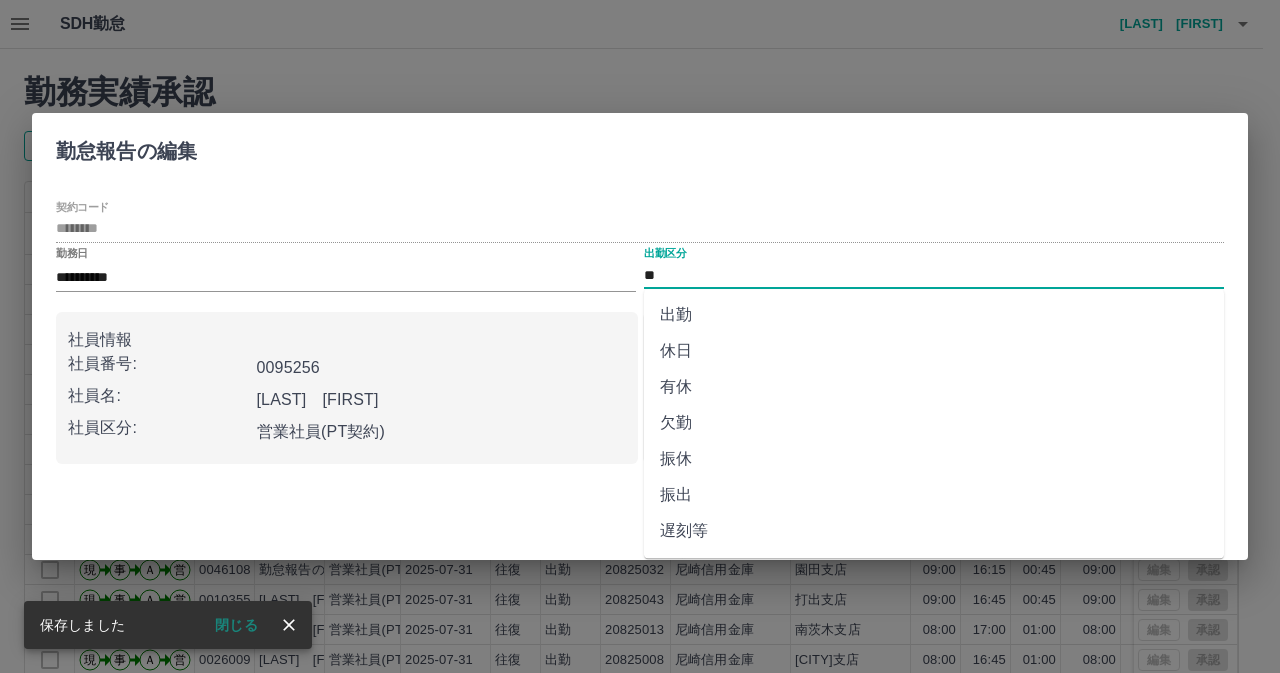 click on "出勤" at bounding box center [934, 315] 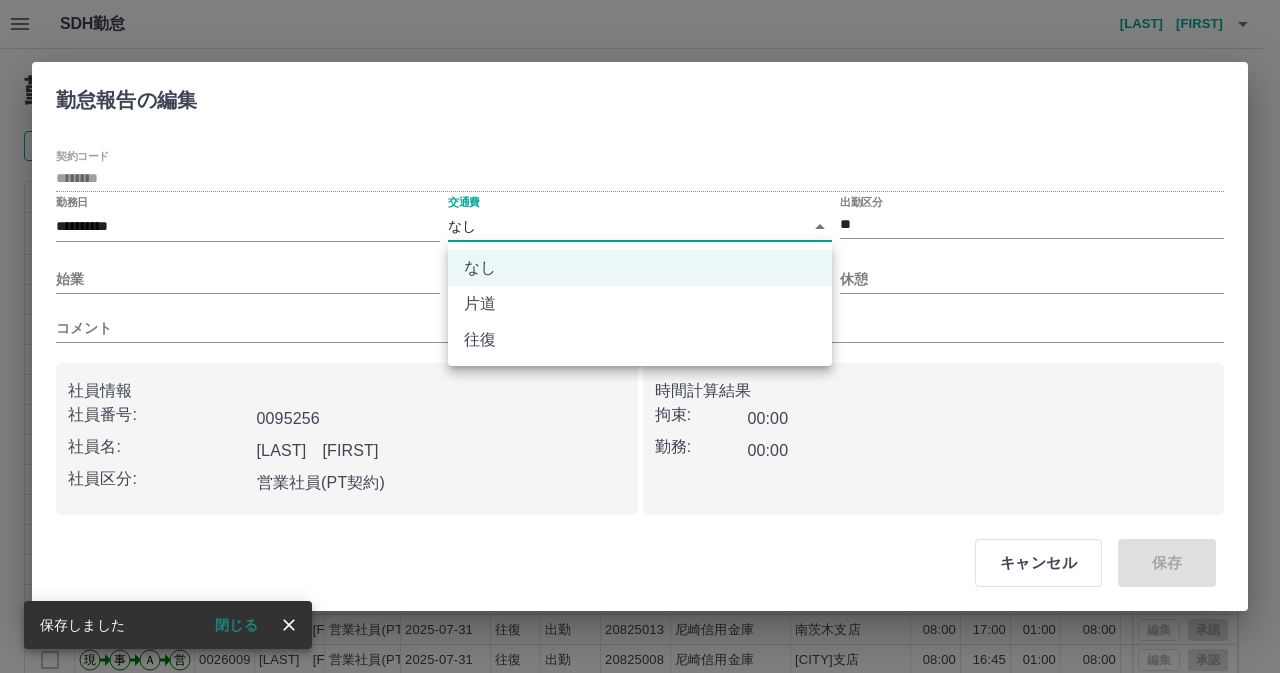 click on "SDH勤怠 [LAST]　[FIRST] 勤務実績承認 前月 2025年07月 次月 今月 月選択 承認モード 削除モード 一括承認 列一覧 0 フィルター 行間隔 エクスポート 承認フロー 社員番号 社員名 社員区分 勤務日 交通費 勤務区分 契約コード 契約名 現場名 始業 終業 休憩 所定開始 所定終業 所定休憩 拘束 勤務 遅刻等 承認 現 事 Ａ 営 0035244 [LAST]　[FIRST] 営業社員(PT契約) 2025-07-31  -  休日 20825044 [COMPANY] [CITY]支店 - - - - - - 00:00 00:00 00:00 現 事 Ａ 営 0033535 [LAST]　[FIRST] 営業社員(PT契約) 2025-07-31  -  休日 20825041 [COMPANY] [CITY]支店 - - - - - - 00:00 00:00 00:00 現 事 Ａ 営 0063542 [LAST]　[FIRST] 営業社員(PT契約) 2025-07-31 往復 出勤 20825022 [COMPANY] [CITY]支店 08:00 16:10 00:45 08:00 16:10 00:45 08:10 07:25 00:00 現 事 Ａ 営 0042763 [LAST]　[FIRST] 営業社員(PT契約) 2025-07-31  -  有休 20825018 [COMPANY] -" at bounding box center (640, 422) 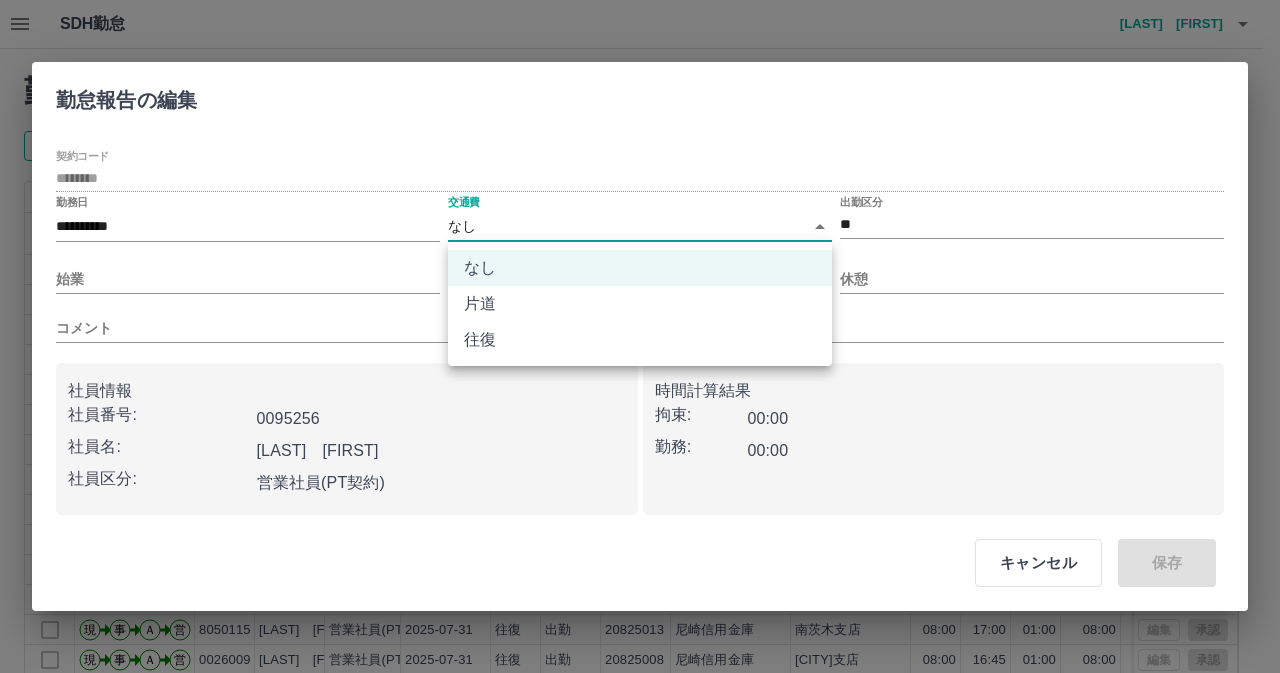 click on "なし" at bounding box center [640, 268] 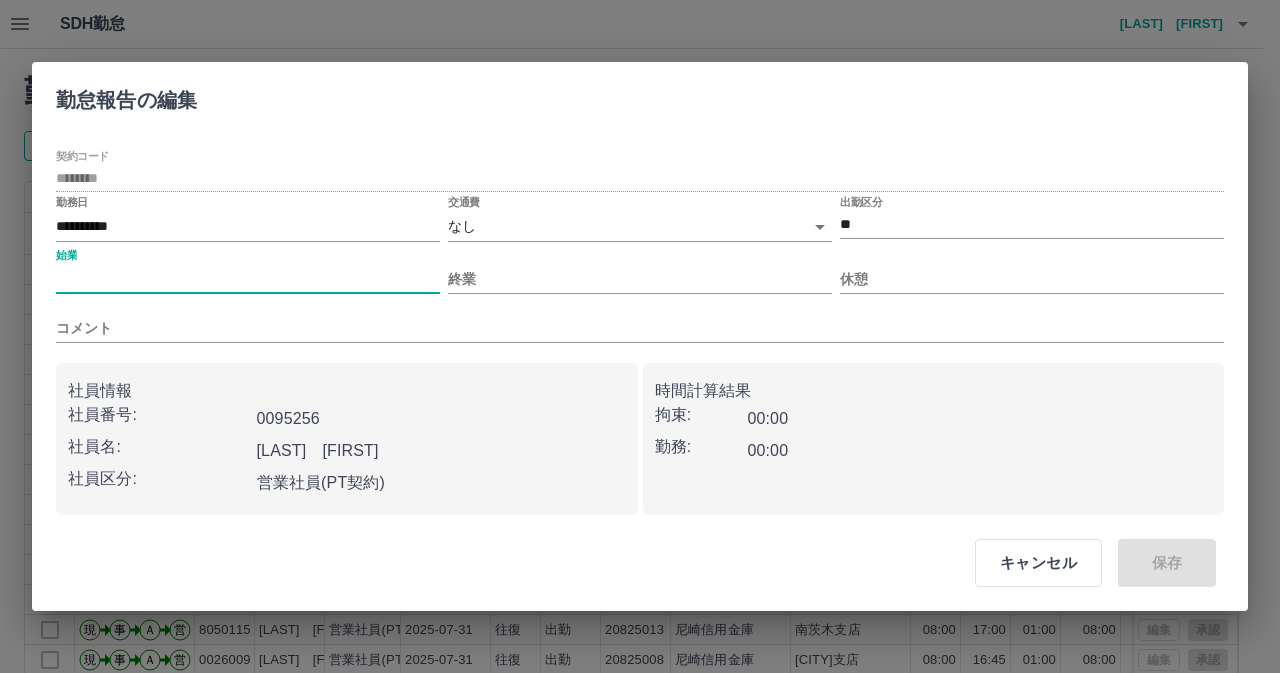 click on "始業" at bounding box center [248, 279] 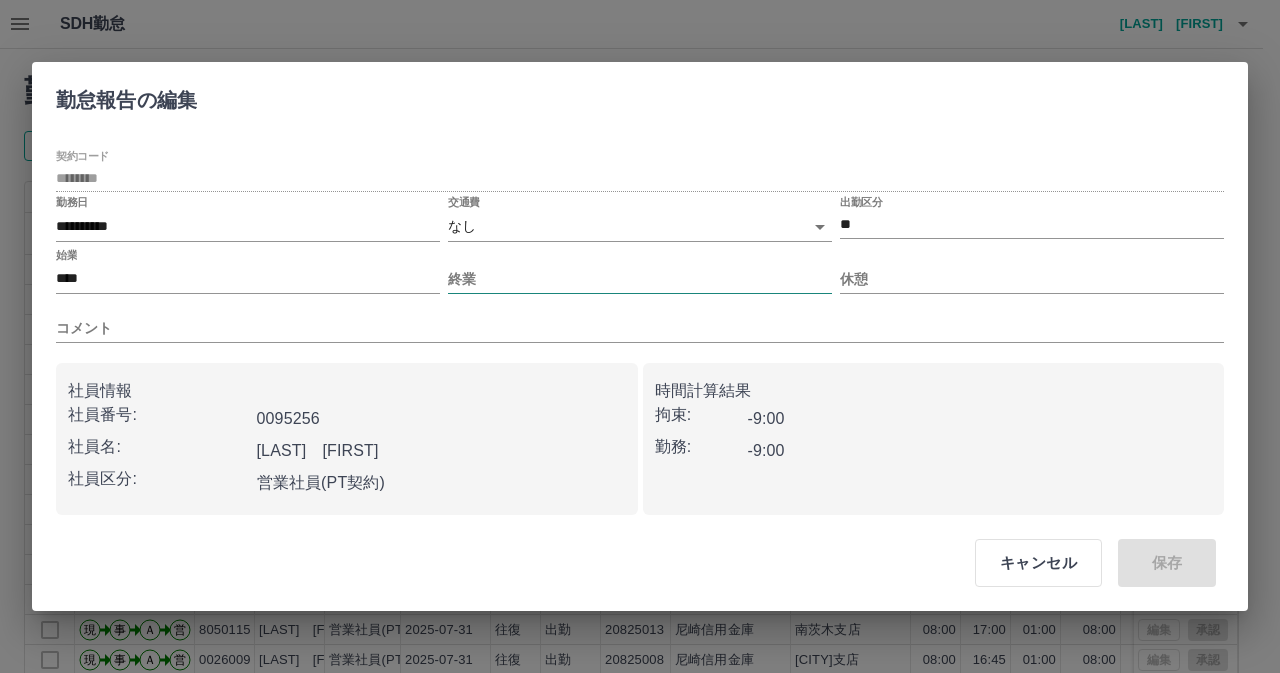 click on "終業" at bounding box center (640, 271) 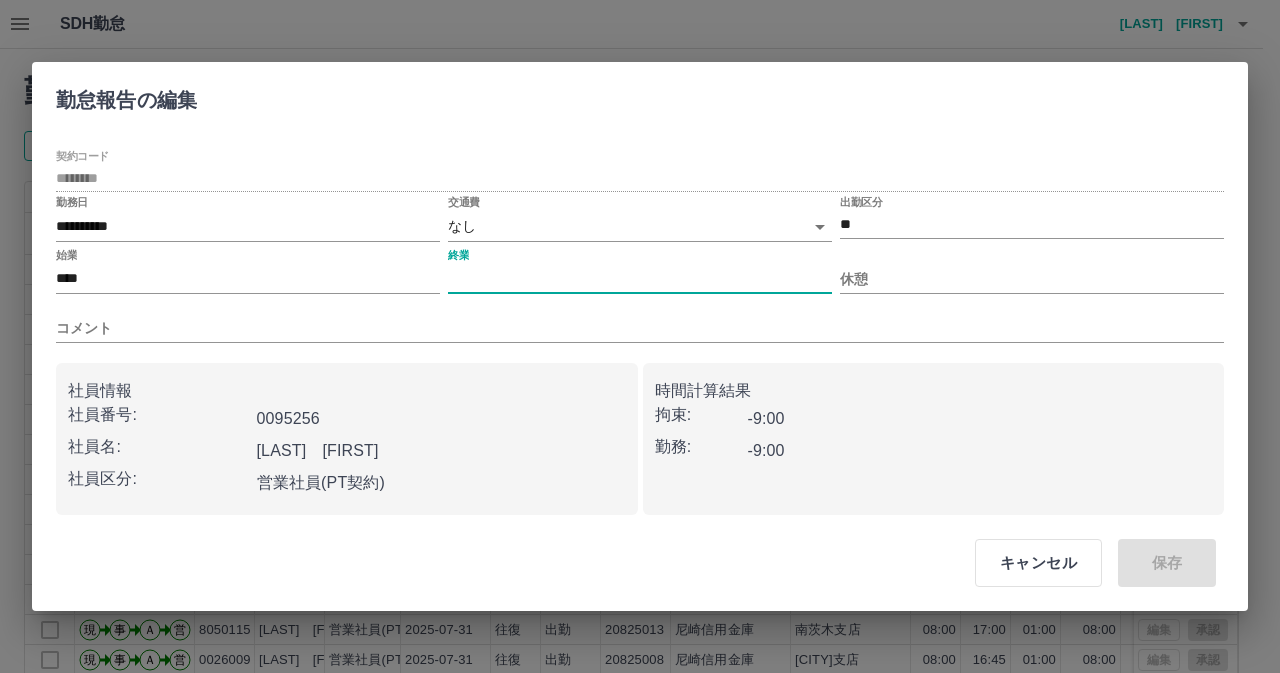 click on "終業" at bounding box center (640, 279) 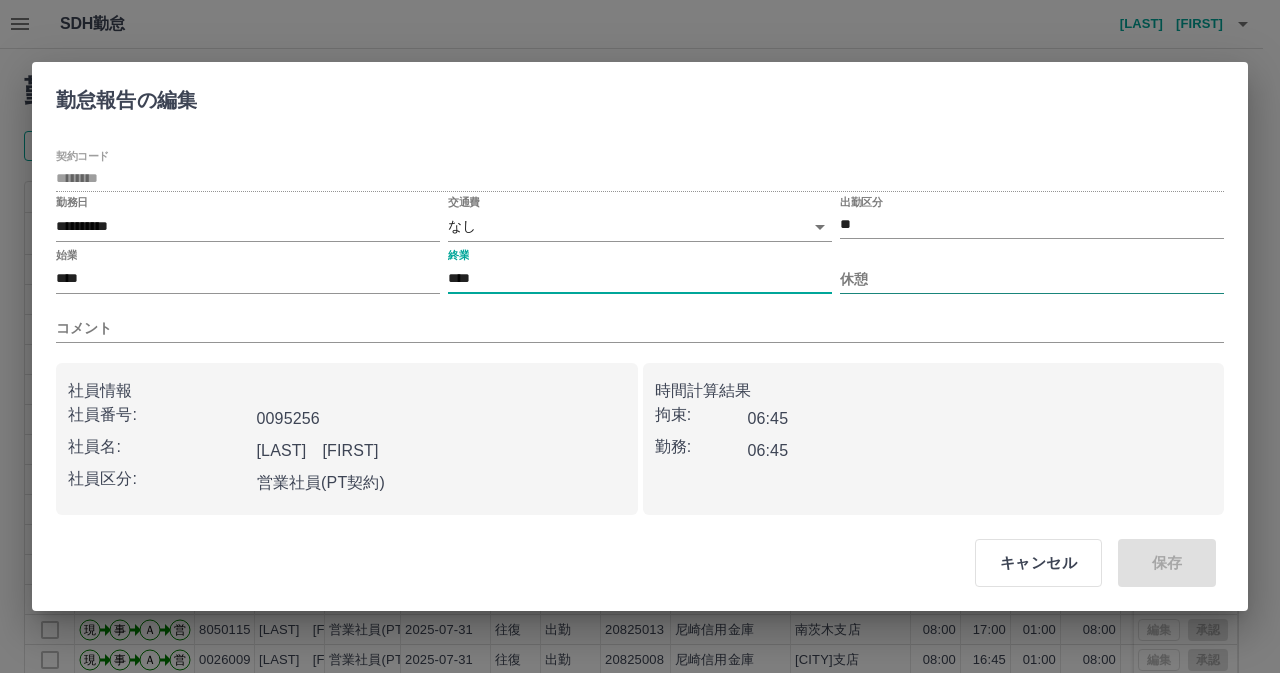 click on "休憩" at bounding box center [1032, 279] 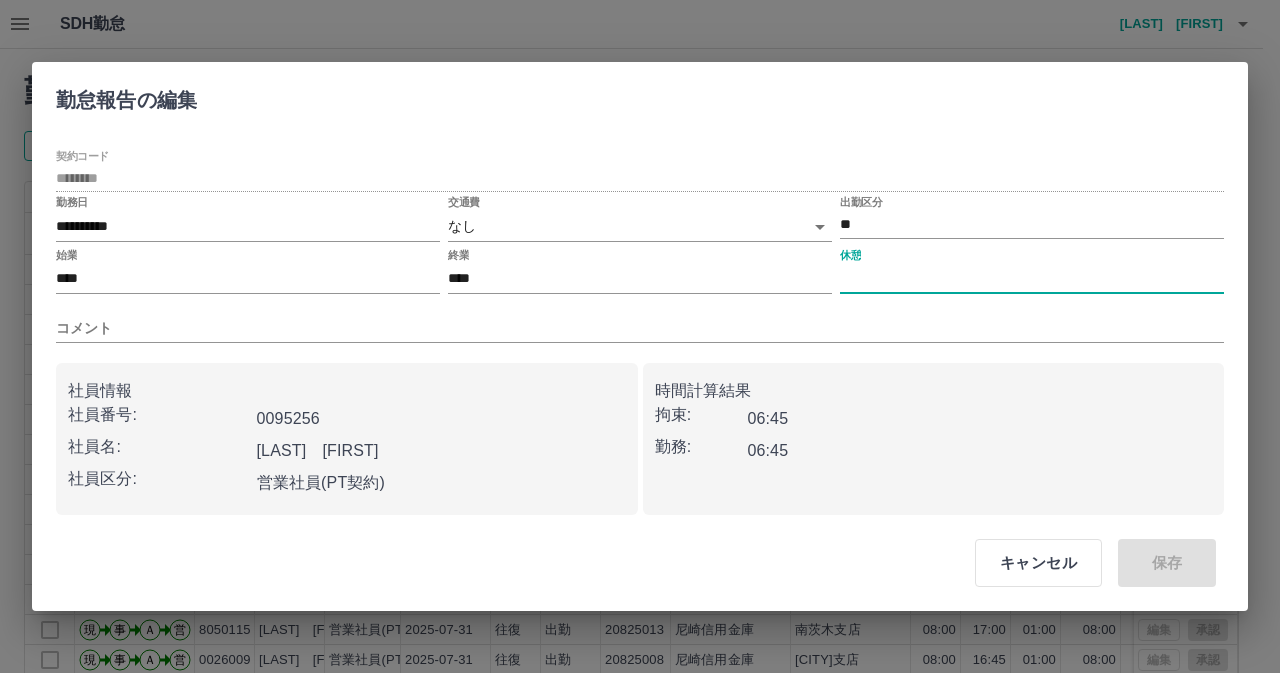 type on "****" 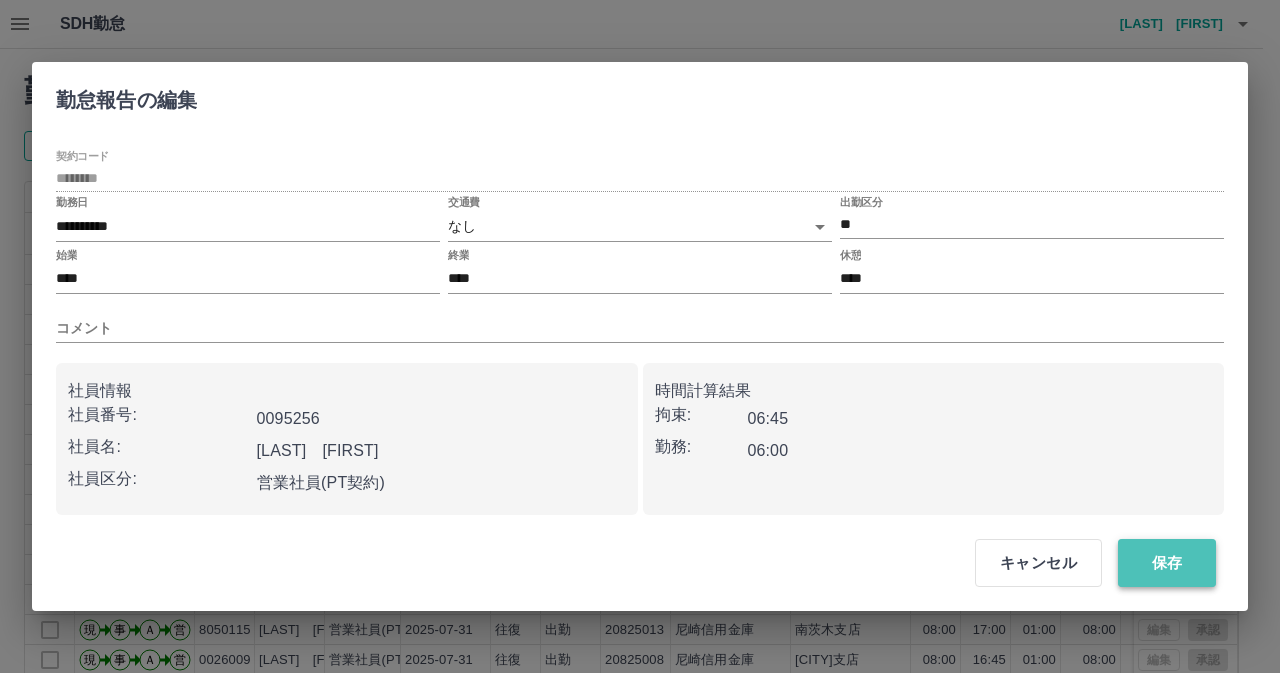 click on "保存" at bounding box center [1167, 563] 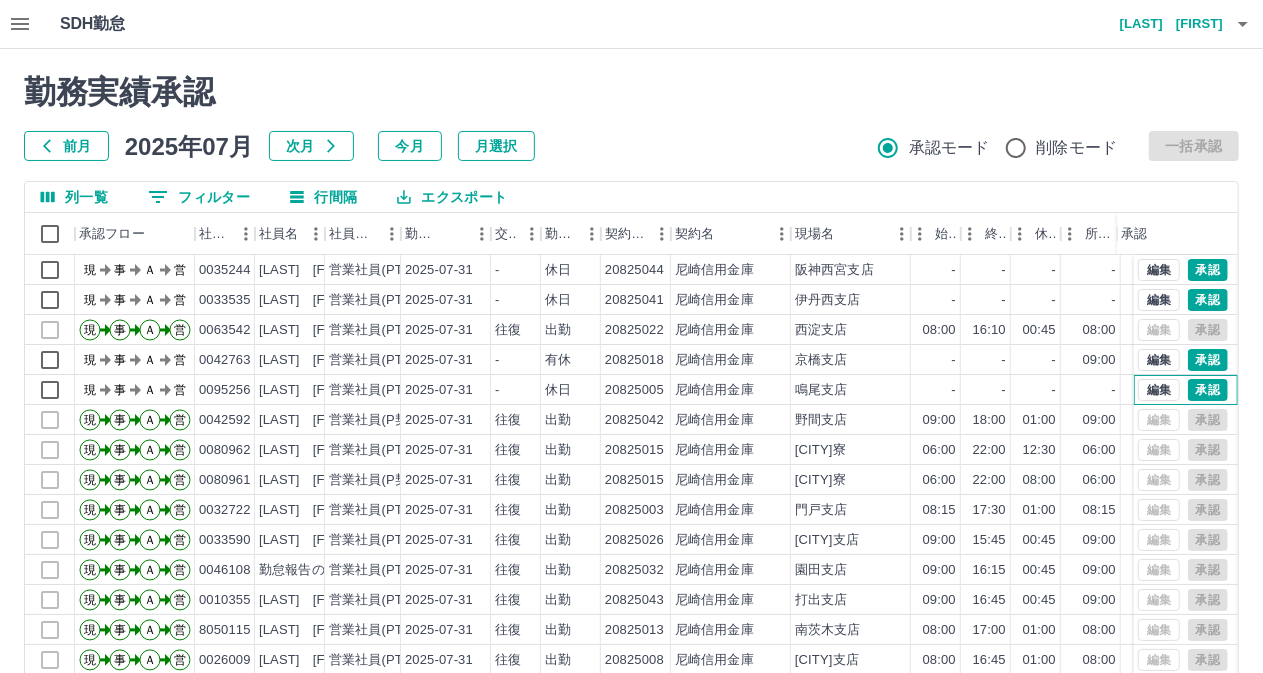 click on "編集 承認" at bounding box center [1186, 390] 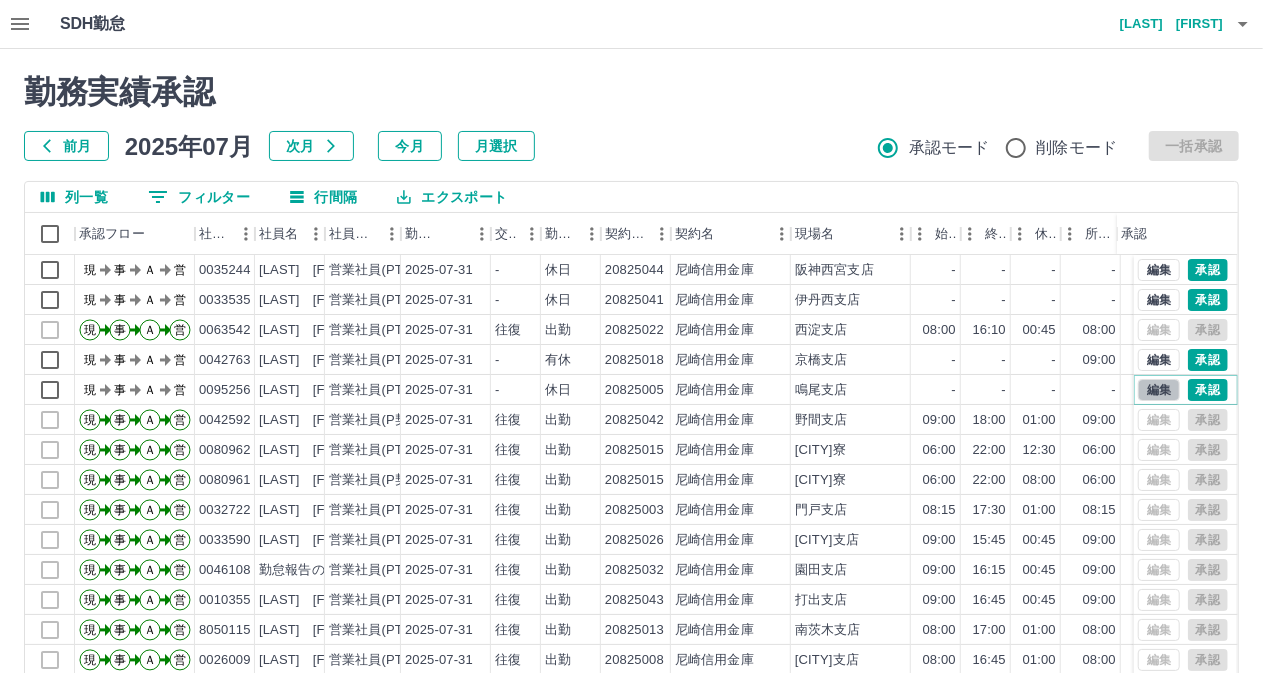 click on "編集" at bounding box center [1159, 390] 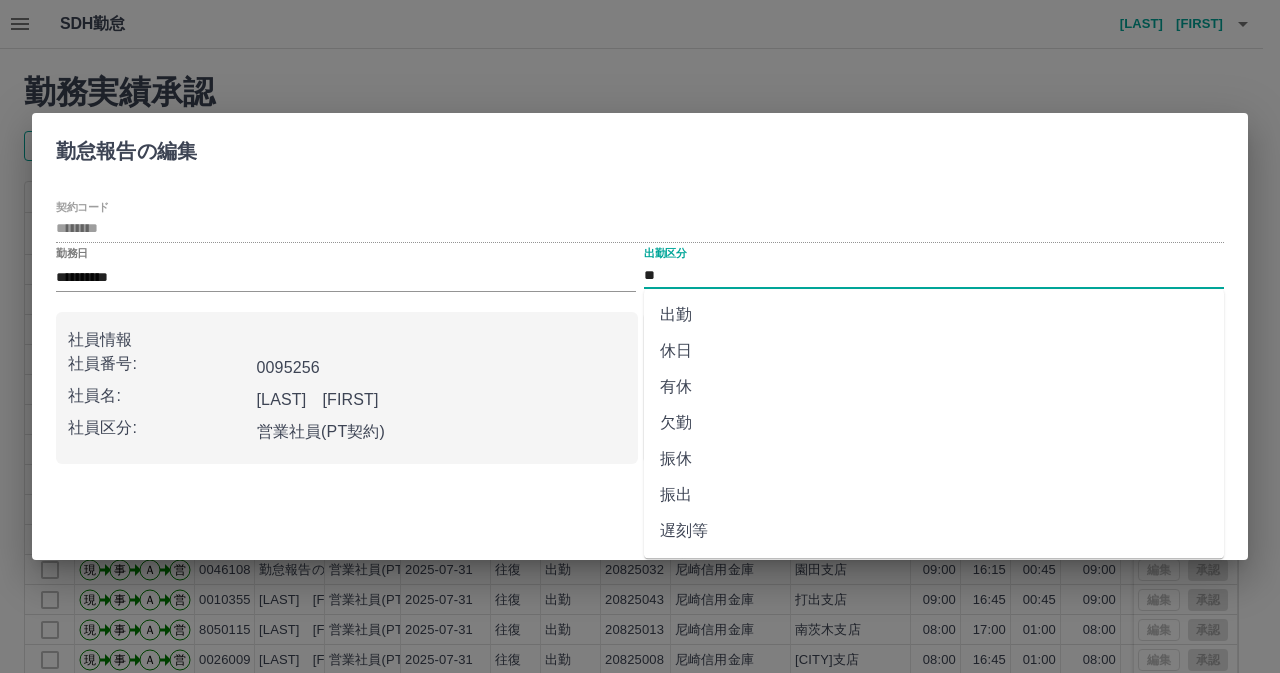 click on "**" at bounding box center [934, 275] 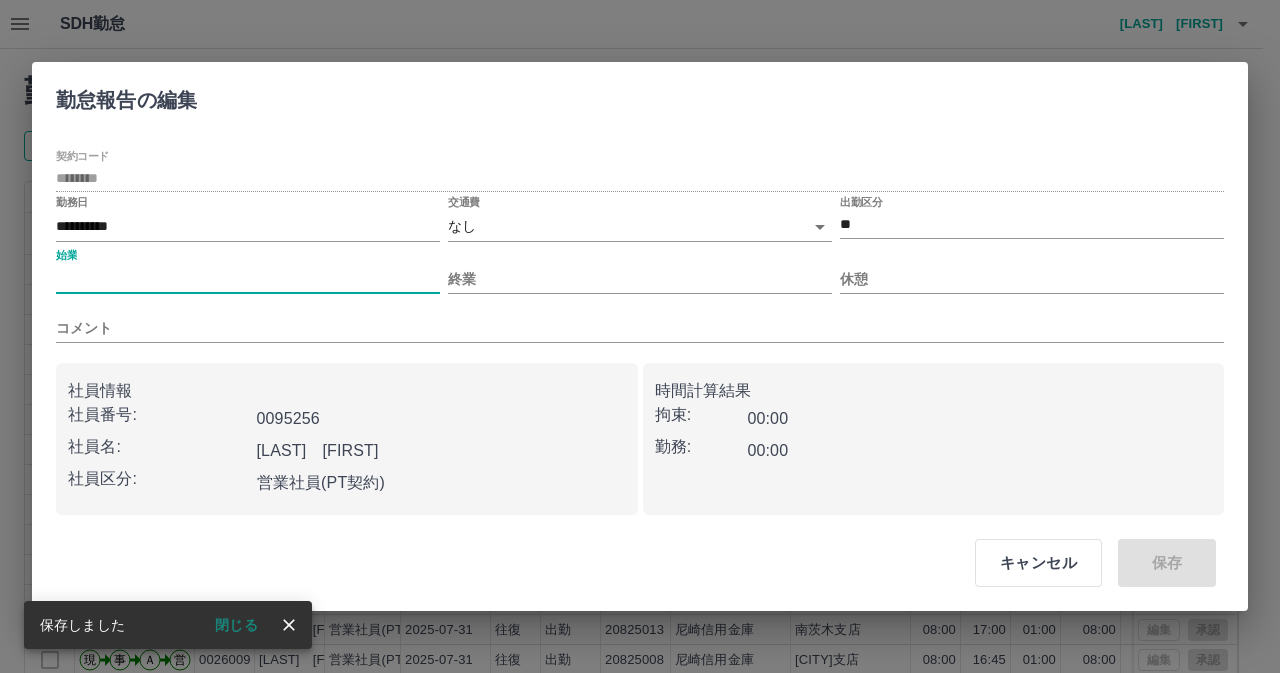 click on "始業" at bounding box center [248, 279] 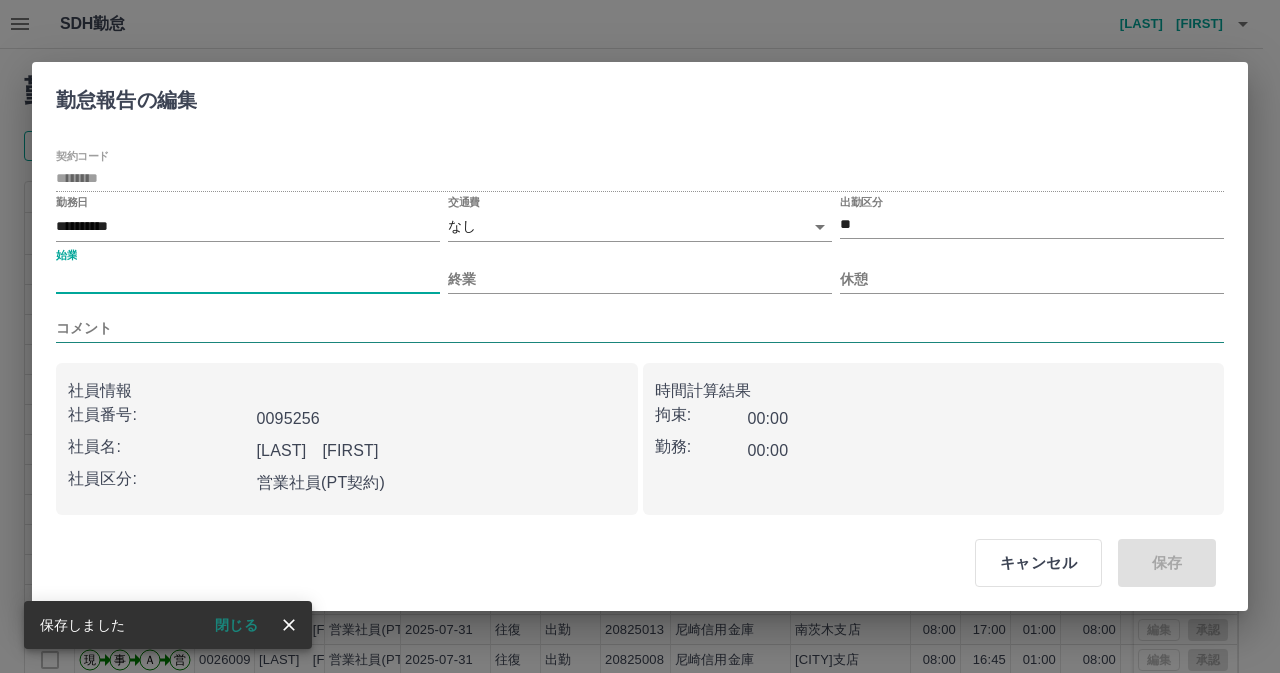 type on "****" 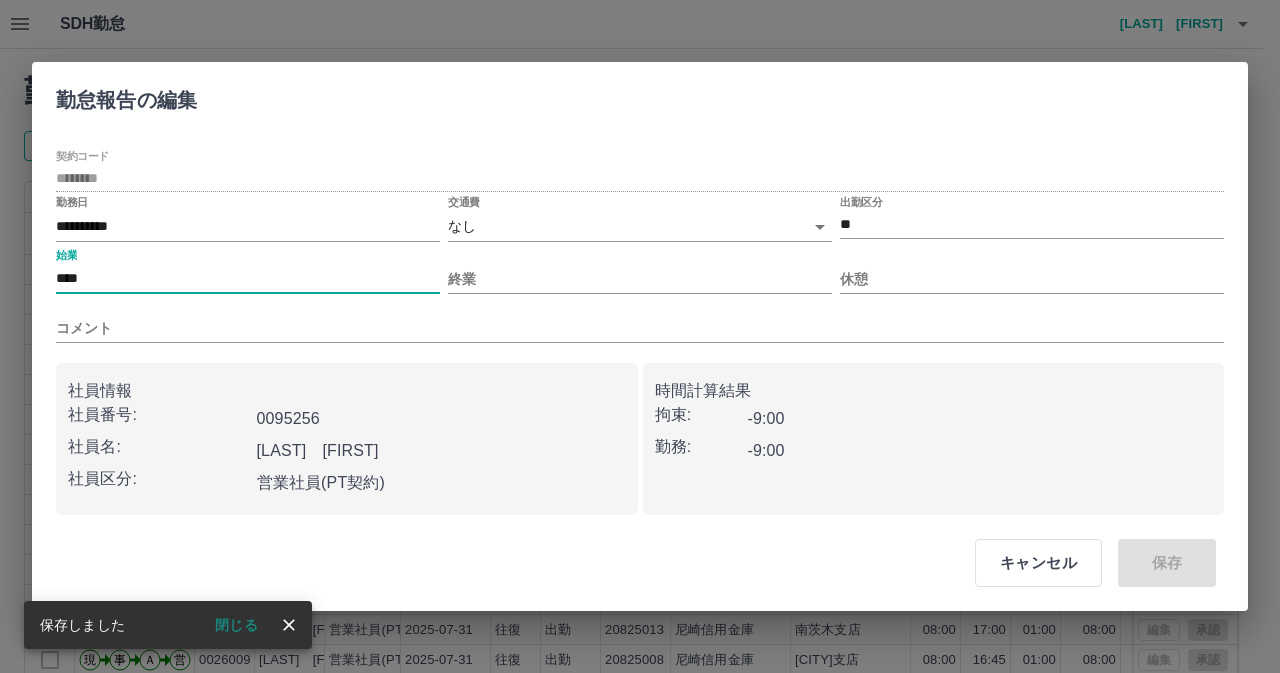 click on "終業" at bounding box center [640, 271] 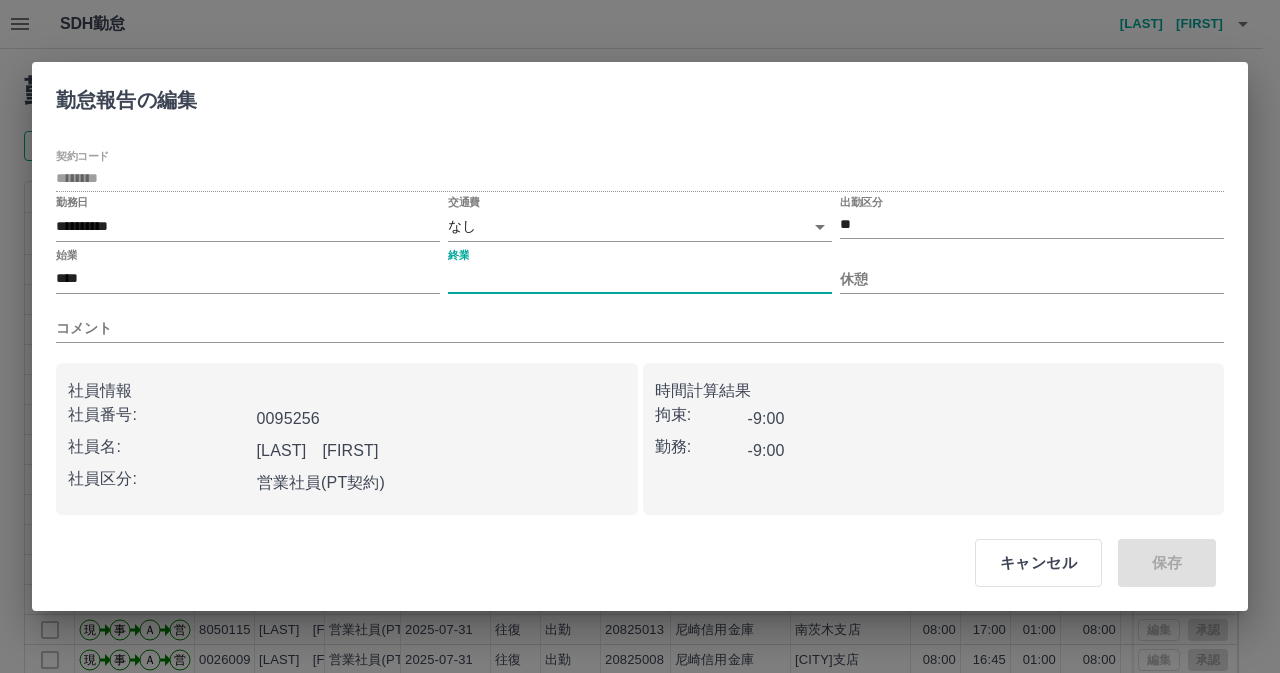 click on "終業" at bounding box center [640, 279] 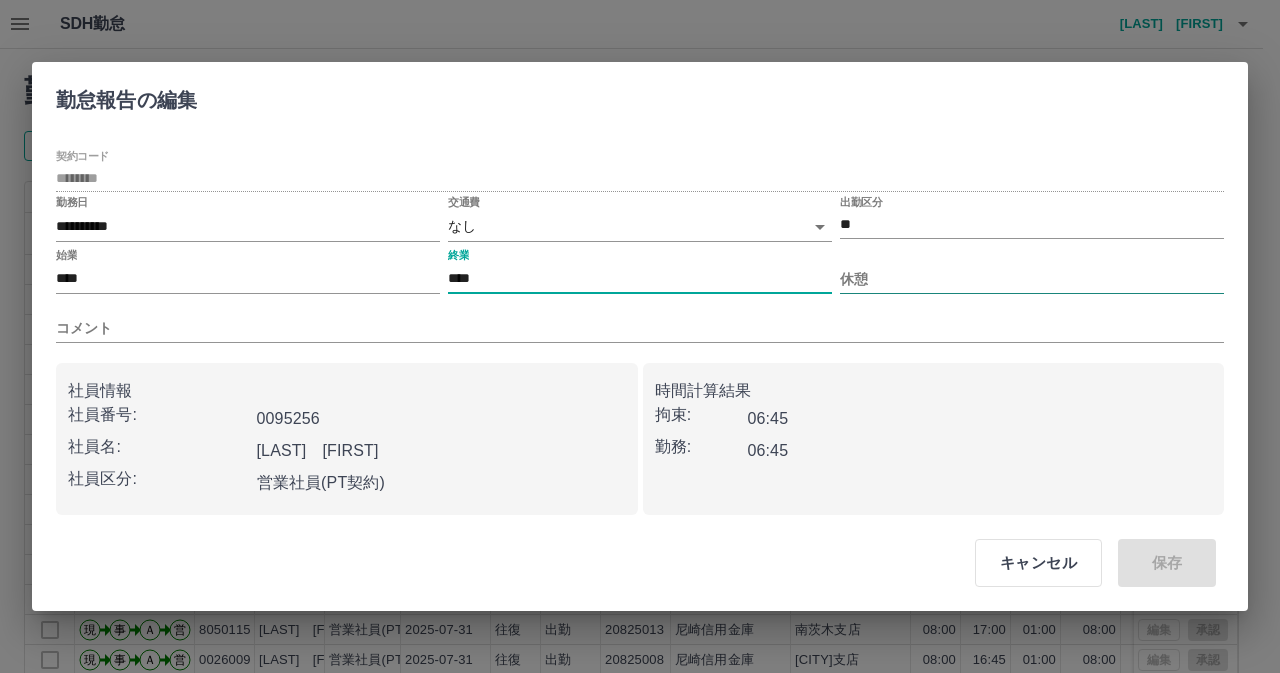 click on "休憩" at bounding box center [1032, 279] 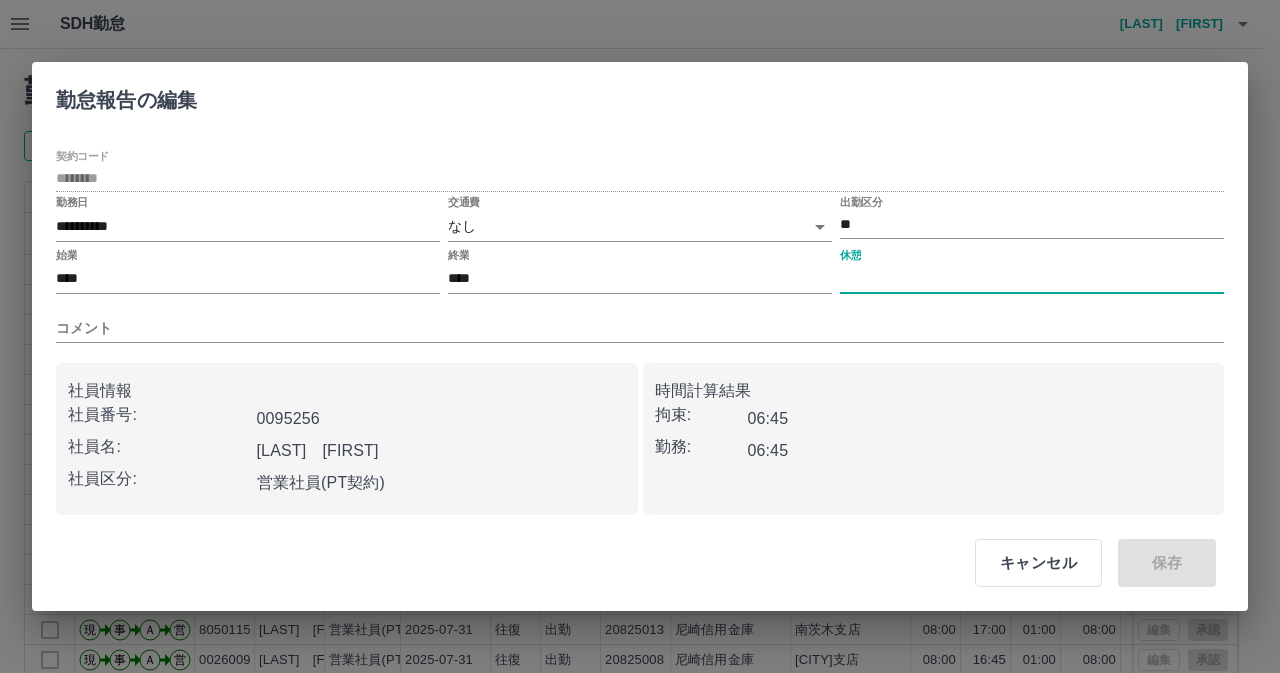 type on "****" 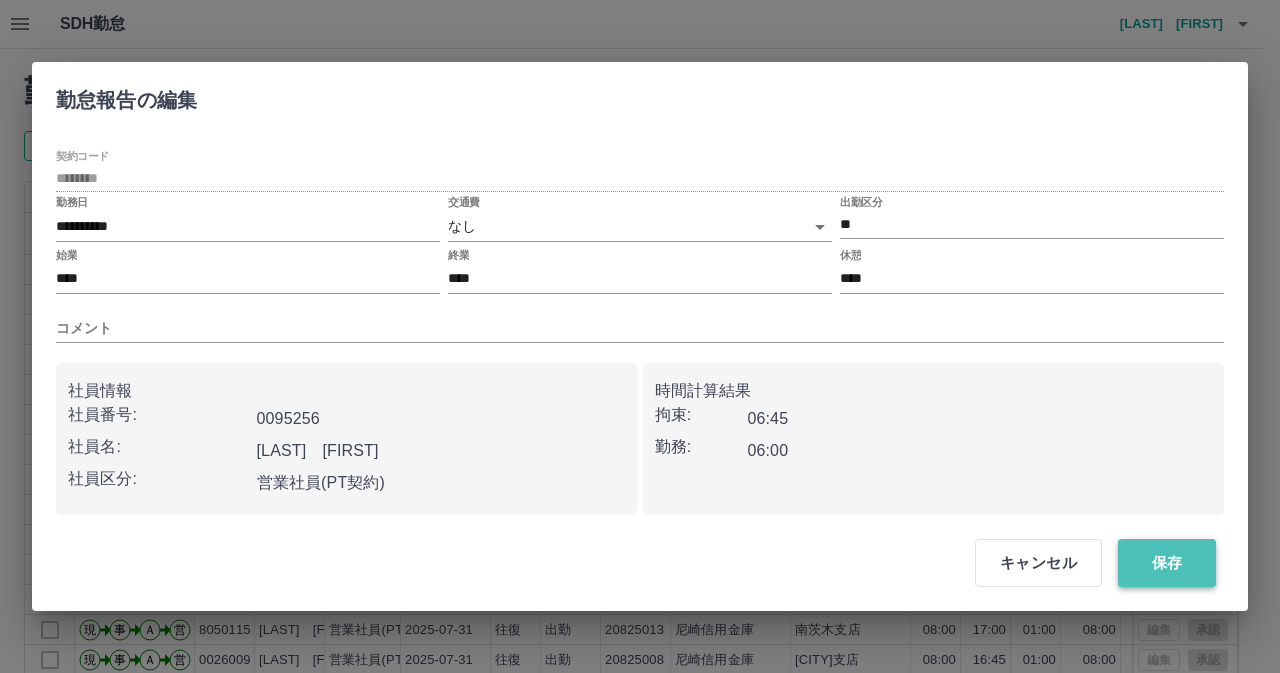 click on "保存" at bounding box center [1167, 563] 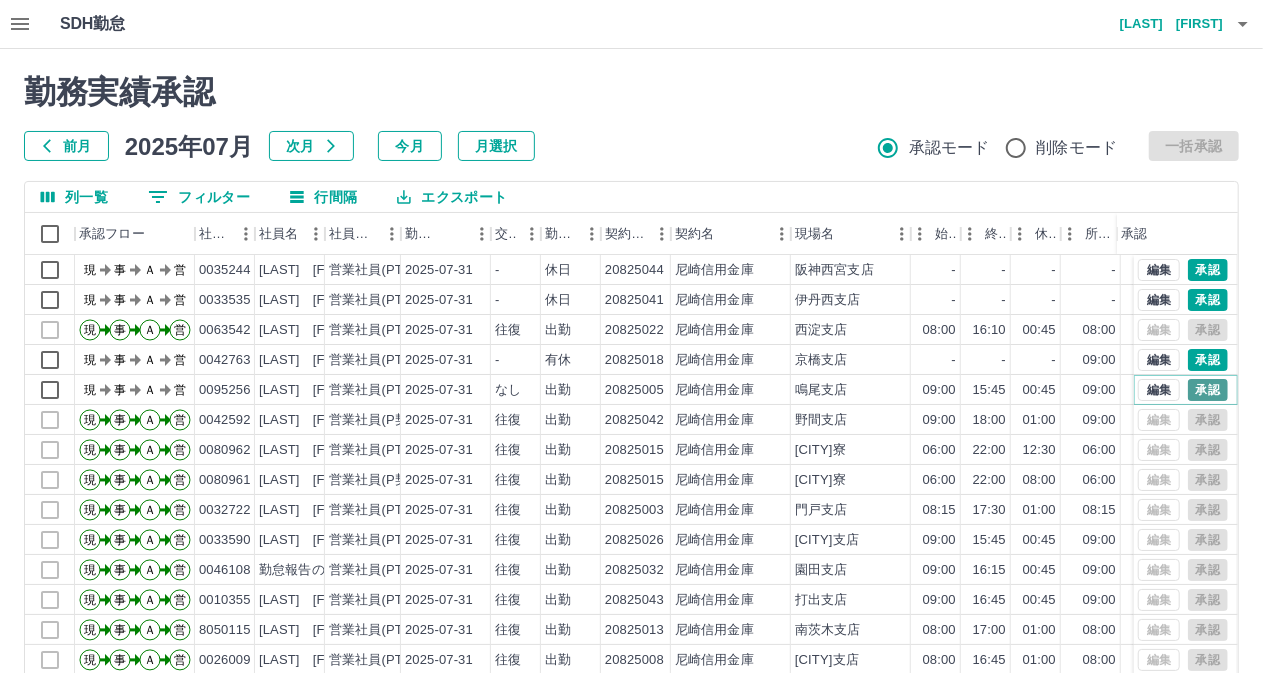 click on "承認" at bounding box center [1208, 390] 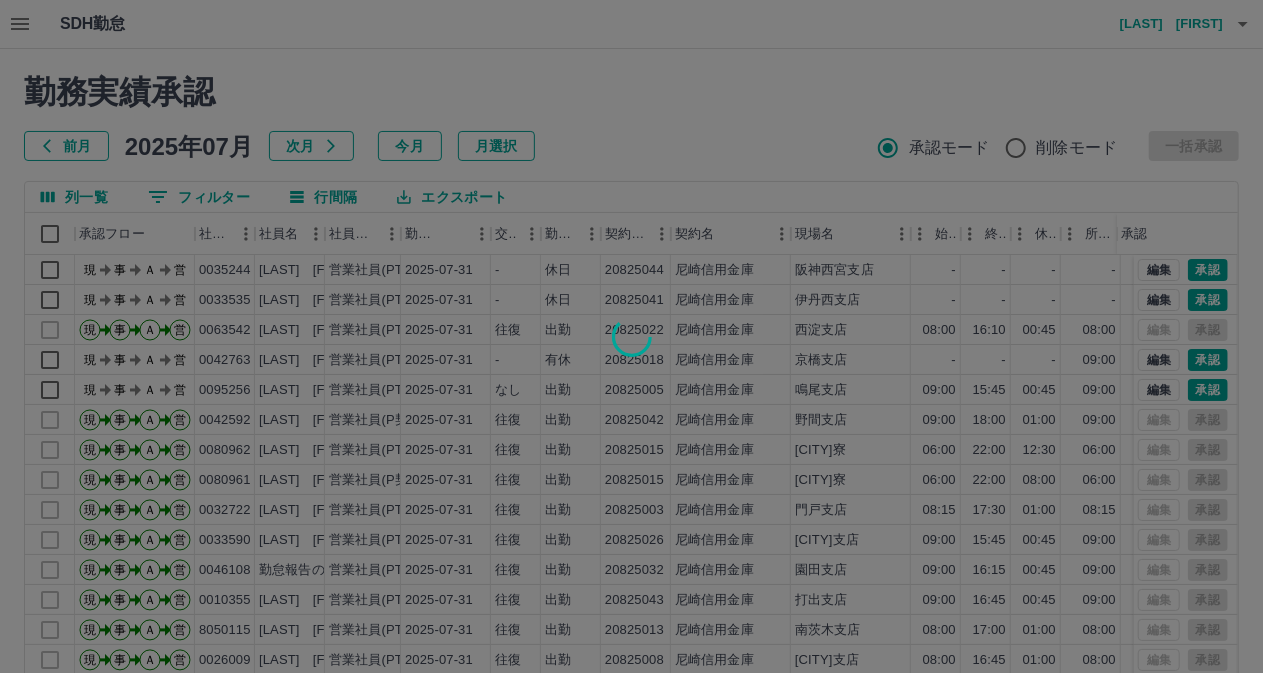 click at bounding box center [631, 336] 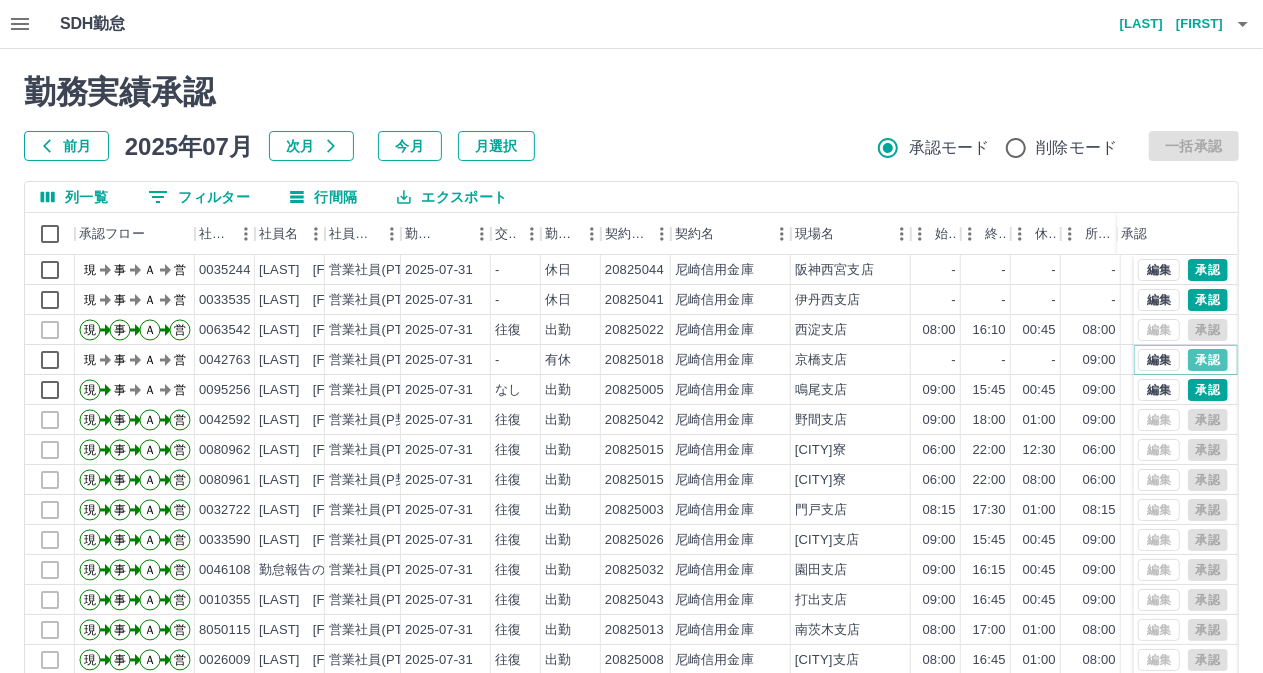 click on "承認" at bounding box center (1208, 360) 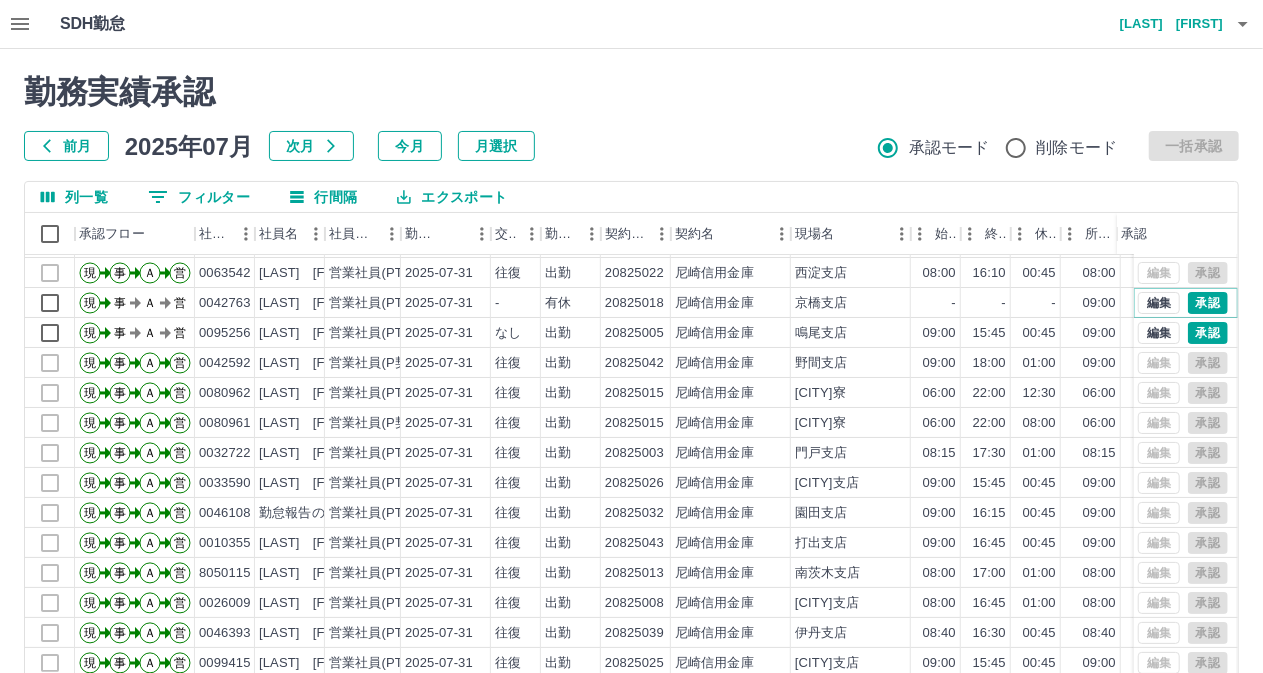 scroll, scrollTop: 102, scrollLeft: 0, axis: vertical 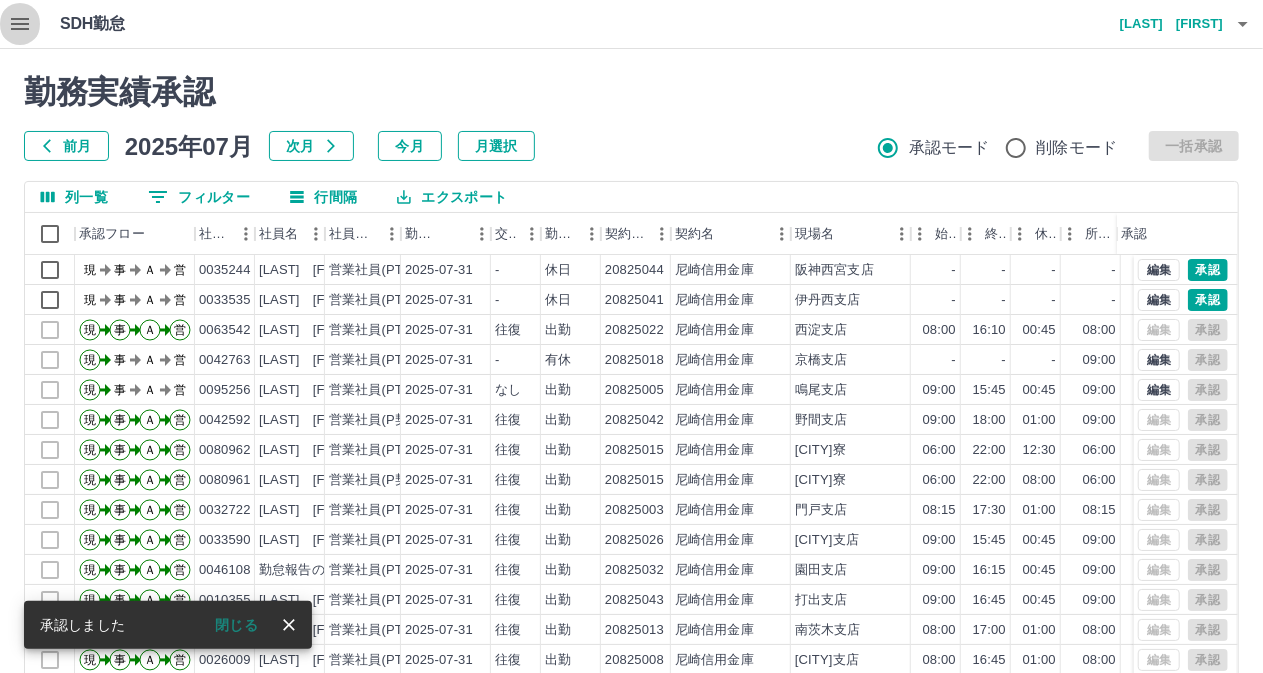 click 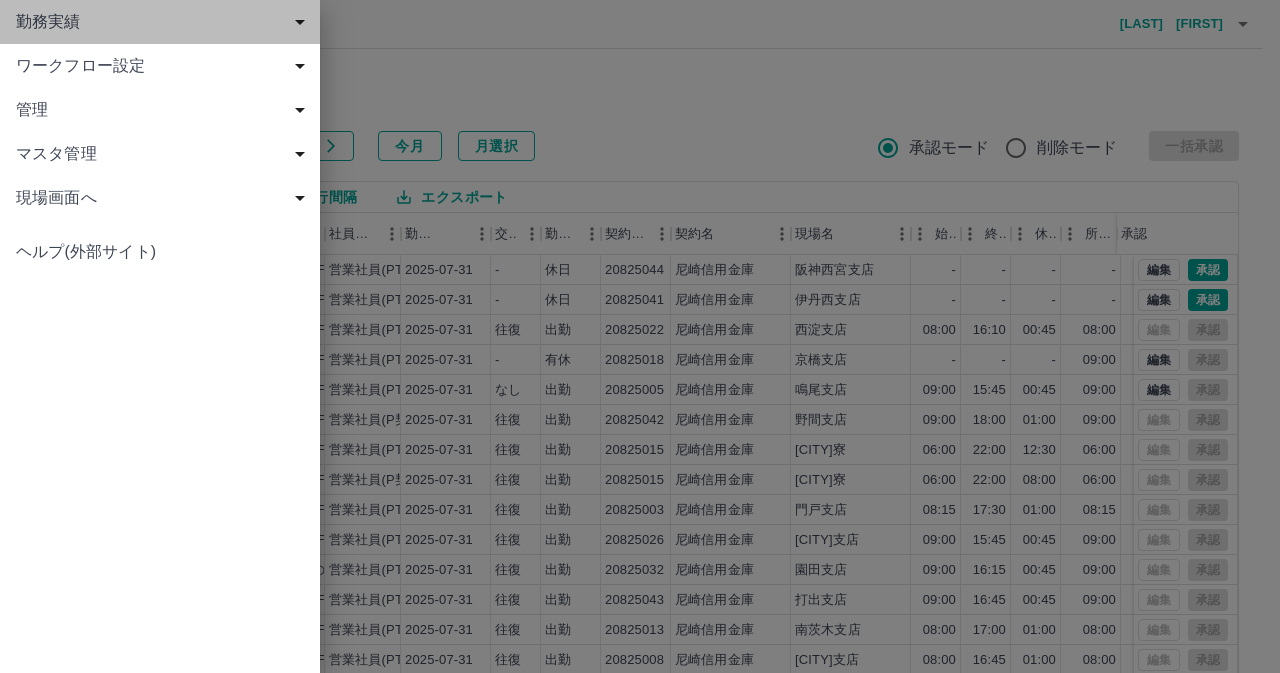 click on "勤務実績" at bounding box center [164, 22] 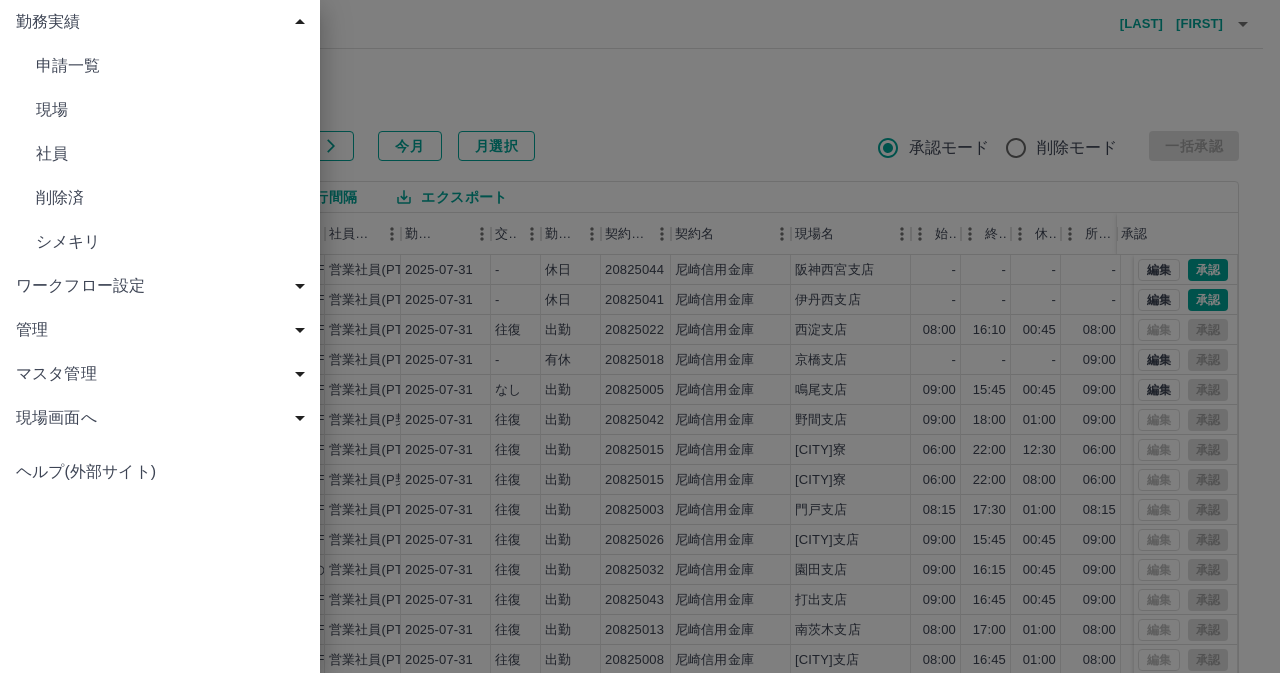 click on "社員" at bounding box center (170, 154) 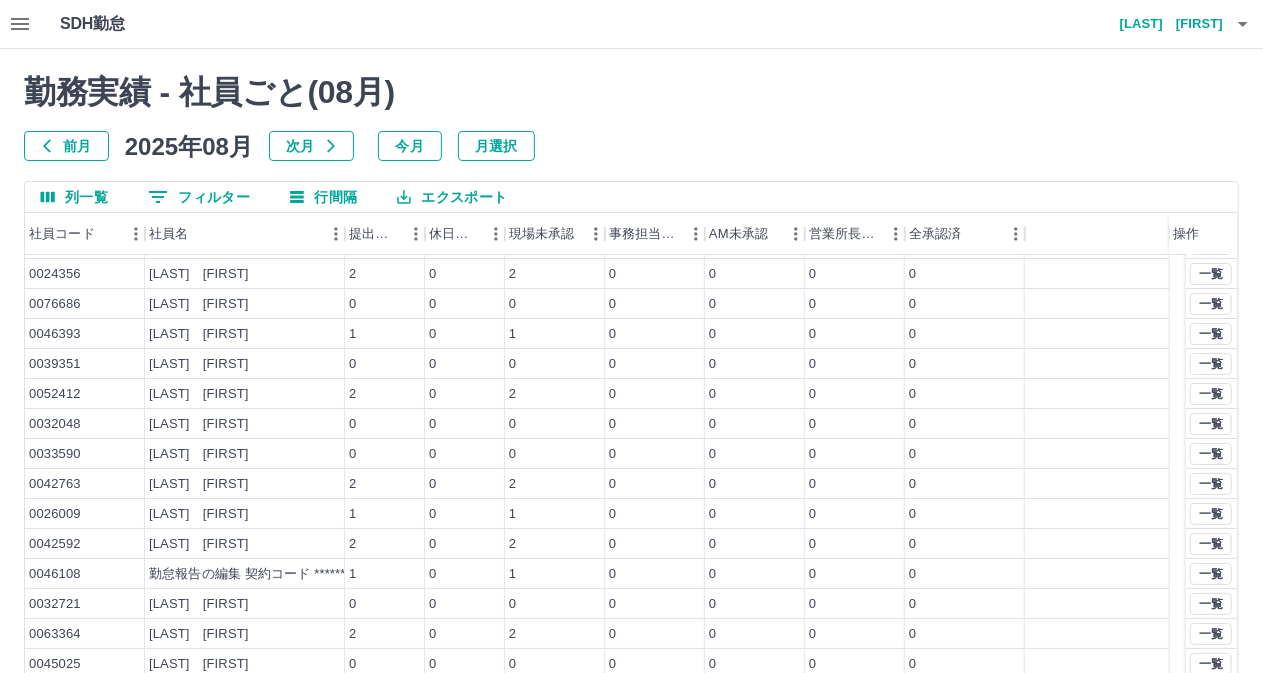 scroll, scrollTop: 86, scrollLeft: 0, axis: vertical 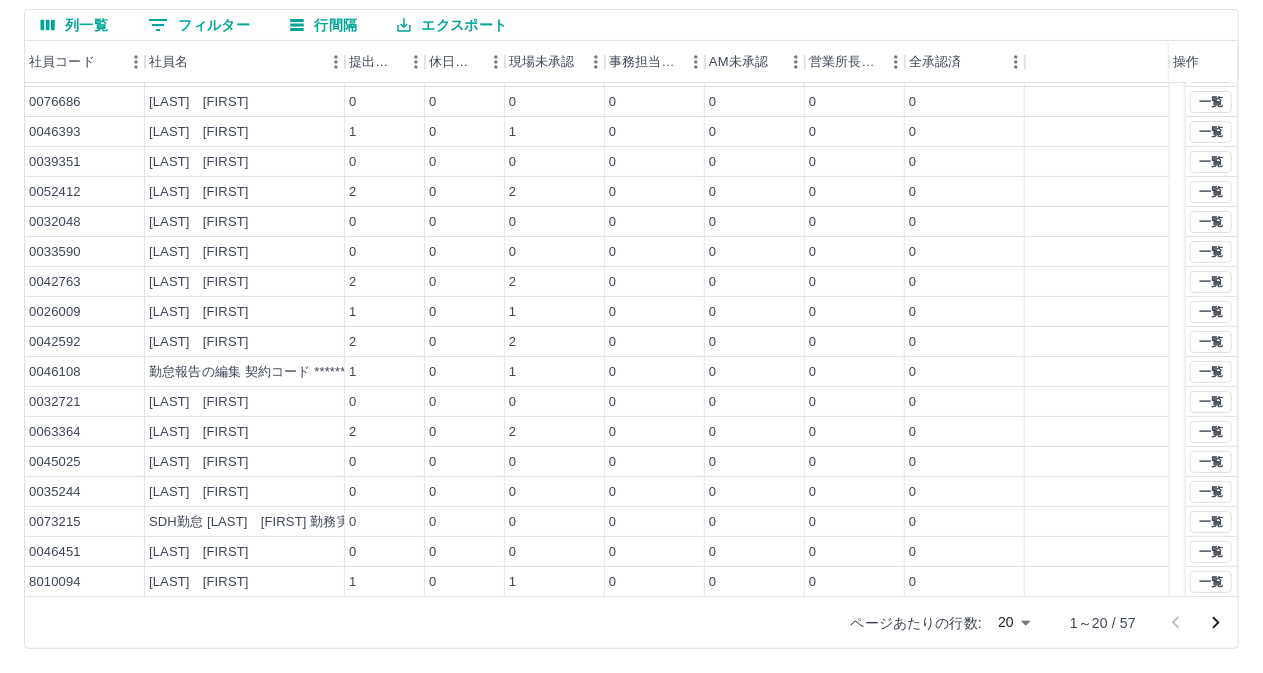 click on "ページあたりの行数: 20 ** 1～20 / 57" at bounding box center (631, 622) 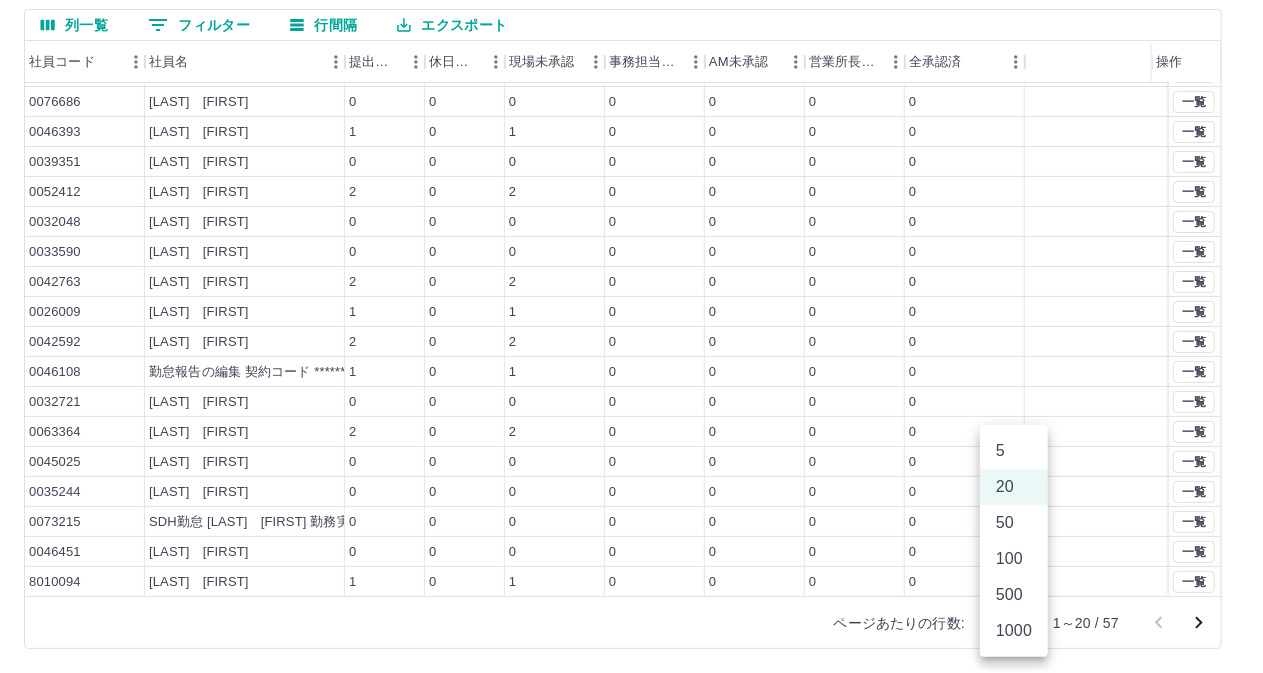 click on "SDH勤怠 [LAST]　[FIRST] 勤務実績 - 社員ごと( 08 月) 前月 2025年08月 次月 今月 月選択 列一覧 0 フィルター 行間隔 エクスポート 社員コード 社員名 提出件数 休日件数 現場未承認 事務担当未承認 AM未承認 営業所長未承認 全承認済 操作 0073741 [LAST]　[FIRST] 0 0 0 0 0 0 0 0053353 [LAST]　[FIRST] 2 0 2 0 0 0 0 0024356 [LAST]　[FIRST] 2 0 2 0 0 0 0 0076686 [LAST]　[FIRST] 0 0 0 0 0 0 0 0046393 [LAST]　[FIRST] 1 0 1 0 0 0 0 0039351 [LAST]　[FIRST] 0 0 0 0 0 0 0 0052412 [LAST]　[FIRST] 2 0 2 0 0 0 0 0032048 [LAST]　[FIRST] 0 0 0 0 0 0 0 0033590 [LAST]　[FIRST] 0 0 0 0 0 0 0 0042763 [LAST]　[FIRST] 2 0 2 0 0 0 0 0026009 [LAST]　[FIRST] 1 0 1 0 0 0 0 0042592 [LAST]　[FIRST] 2 0 2 0 0 0 0 0046108 [LAST]　[FIRST] 1 0 1 0 0 0 0 0032721 [LAST]　[FIRST] 0 0 0 0 0 0 0 0063364 [LAST]　[FIRST] 2 0 2 0 0 0 0 0045025 [LAST]　[FIRST] 0 0 0 0 0 0 0 0035244 [LAST]　[FIRST] 0 0 0 0 0 0 0 0073215 [LAST]　[FIRST] 0 0 0 0 0 0 0 0046451 [LAST]　[FIRST] 0 0 0 0 0 0" at bounding box center (631, 250) 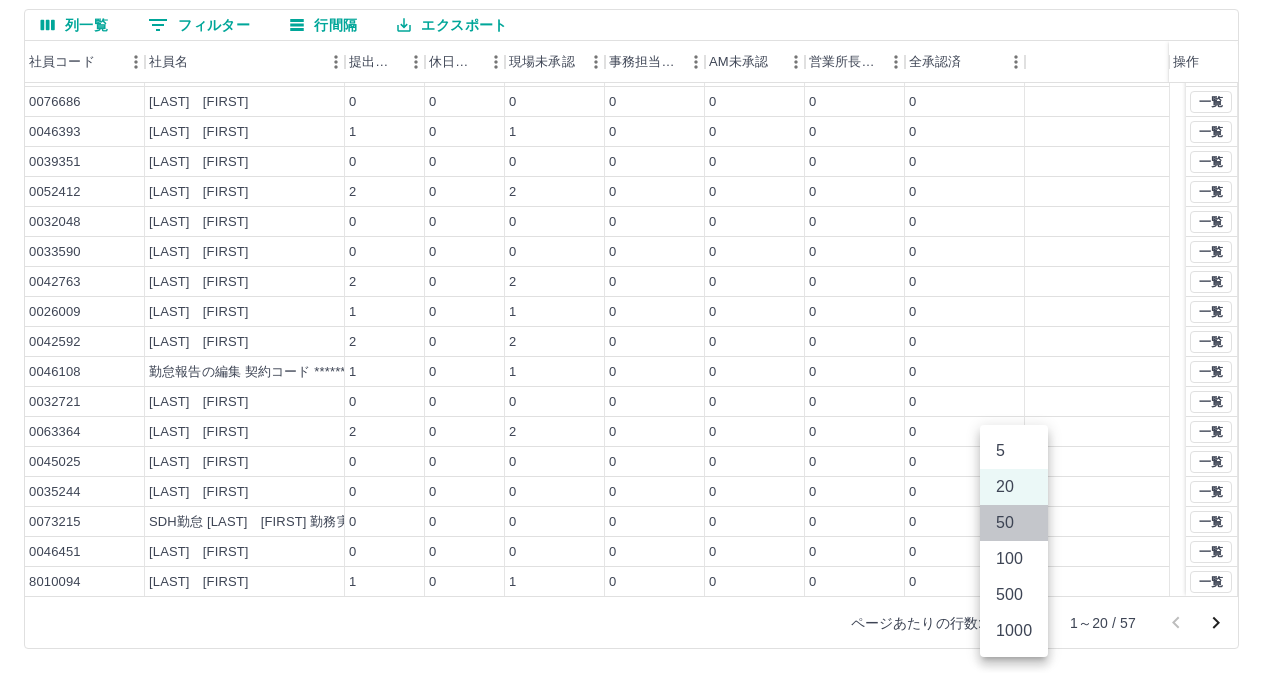 click on "50" at bounding box center (1014, 523) 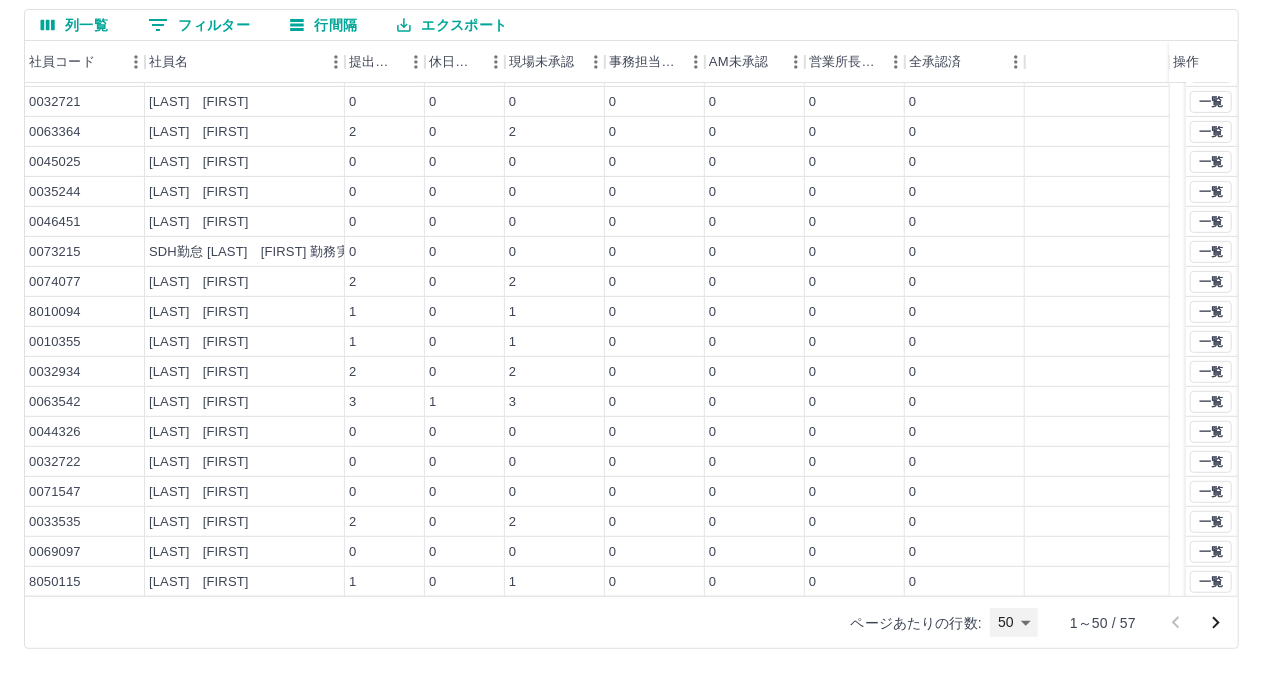 scroll, scrollTop: 0, scrollLeft: 0, axis: both 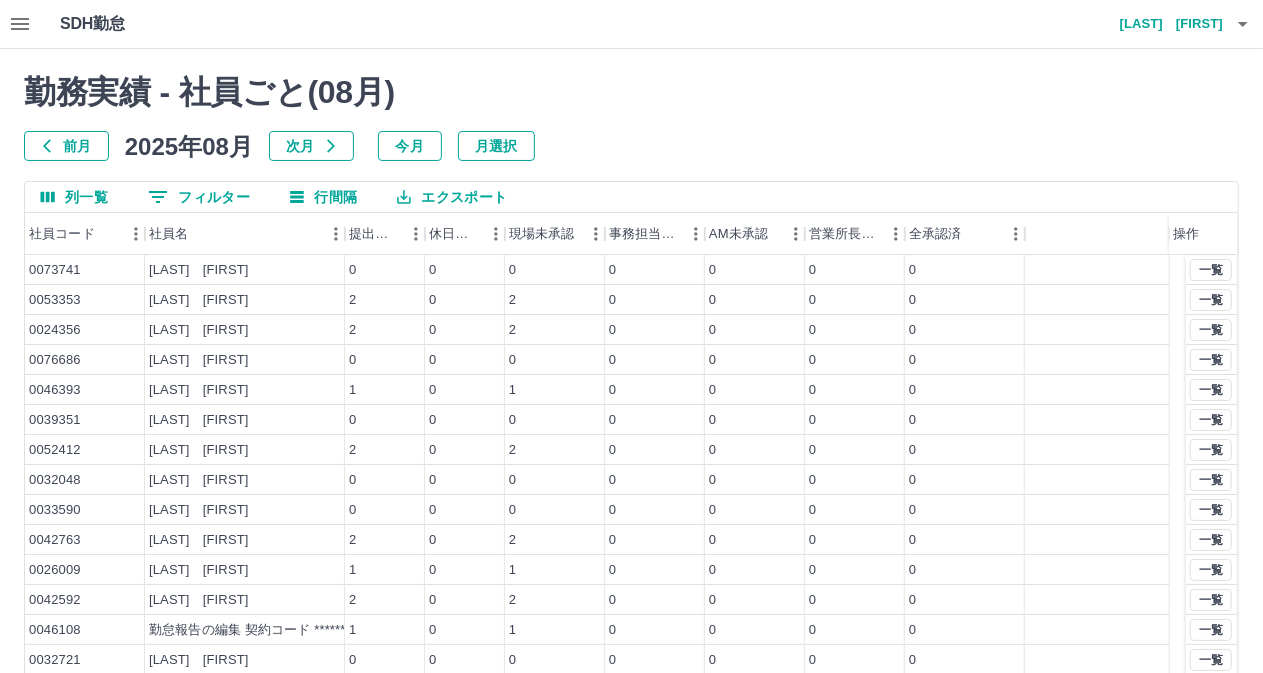 click on "前月" at bounding box center (66, 146) 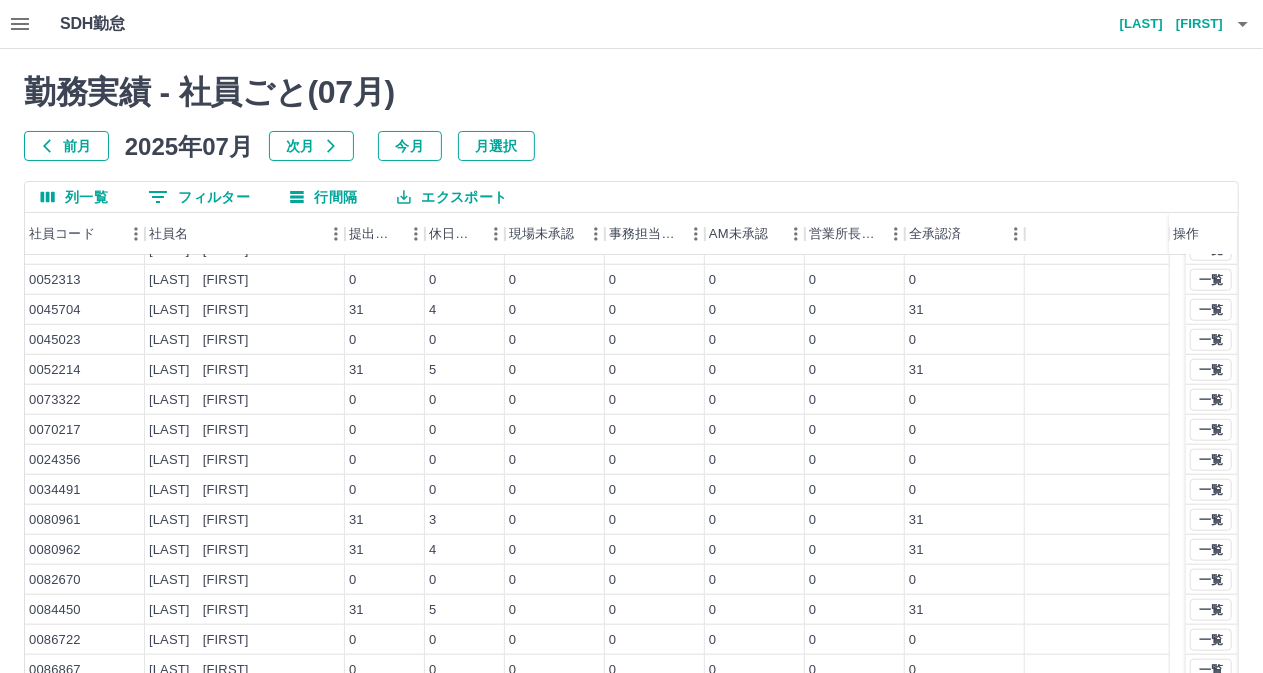 scroll, scrollTop: 986, scrollLeft: 0, axis: vertical 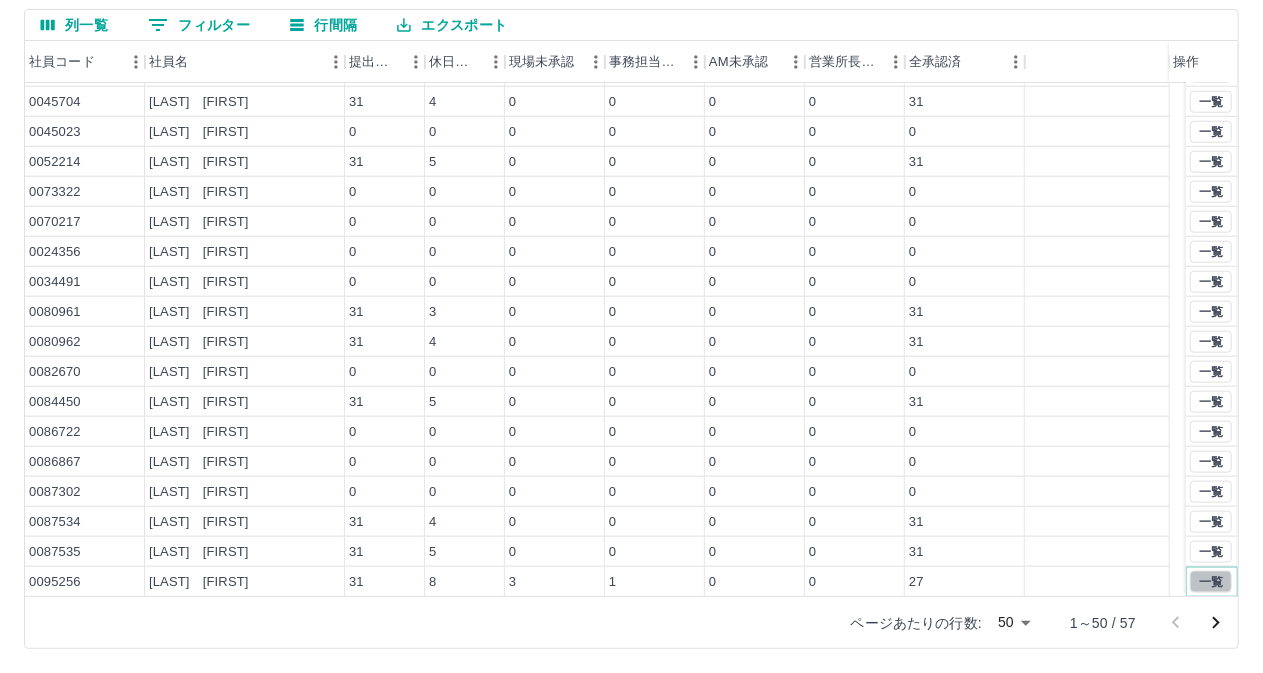 click on "一覧" at bounding box center (1211, 582) 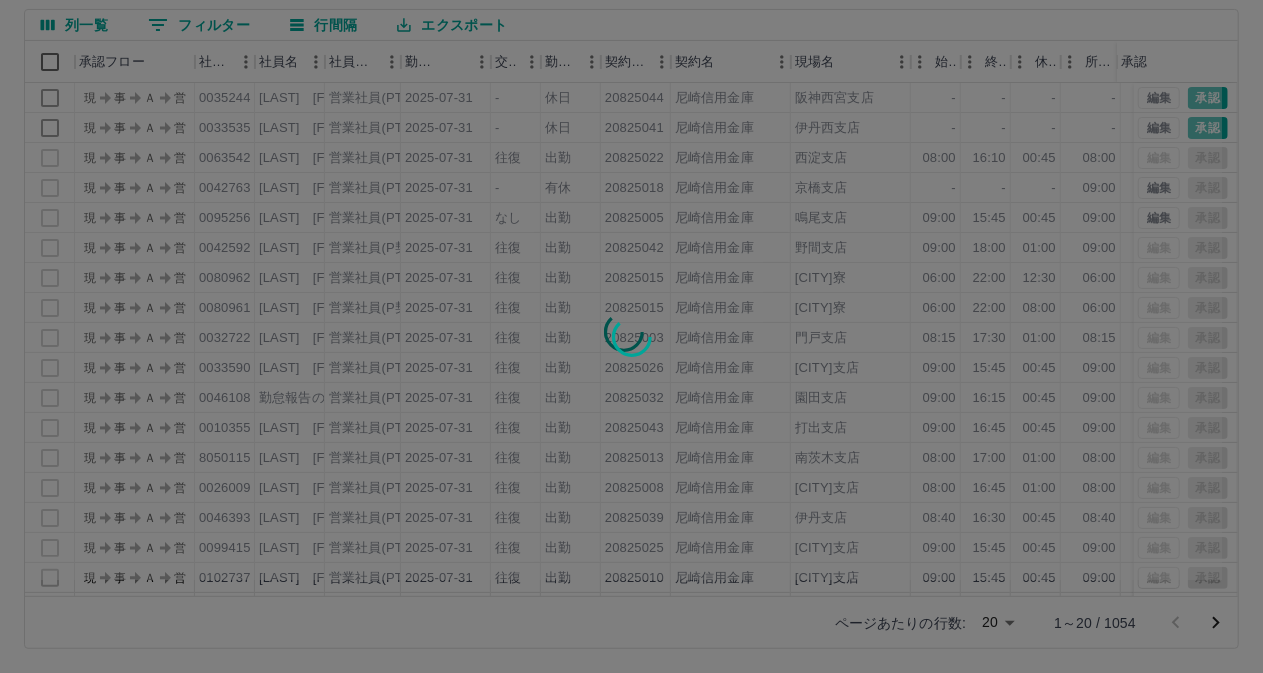 scroll, scrollTop: 0, scrollLeft: 0, axis: both 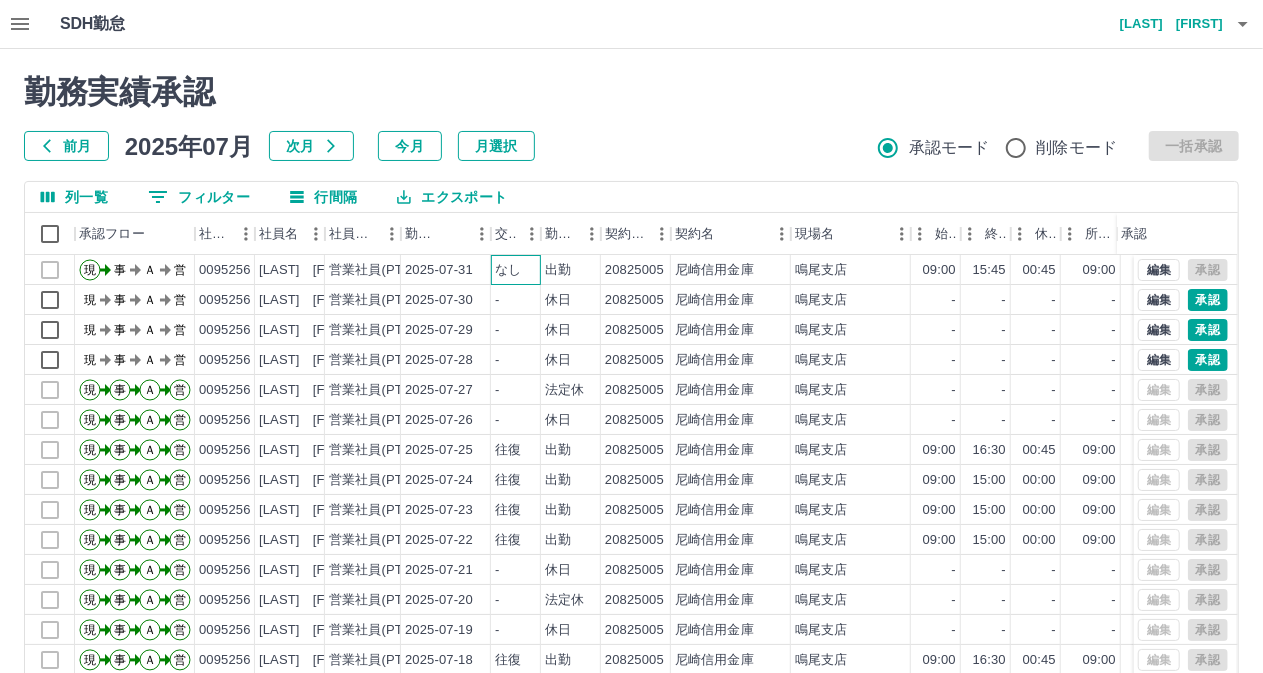 click on "なし" at bounding box center [508, 270] 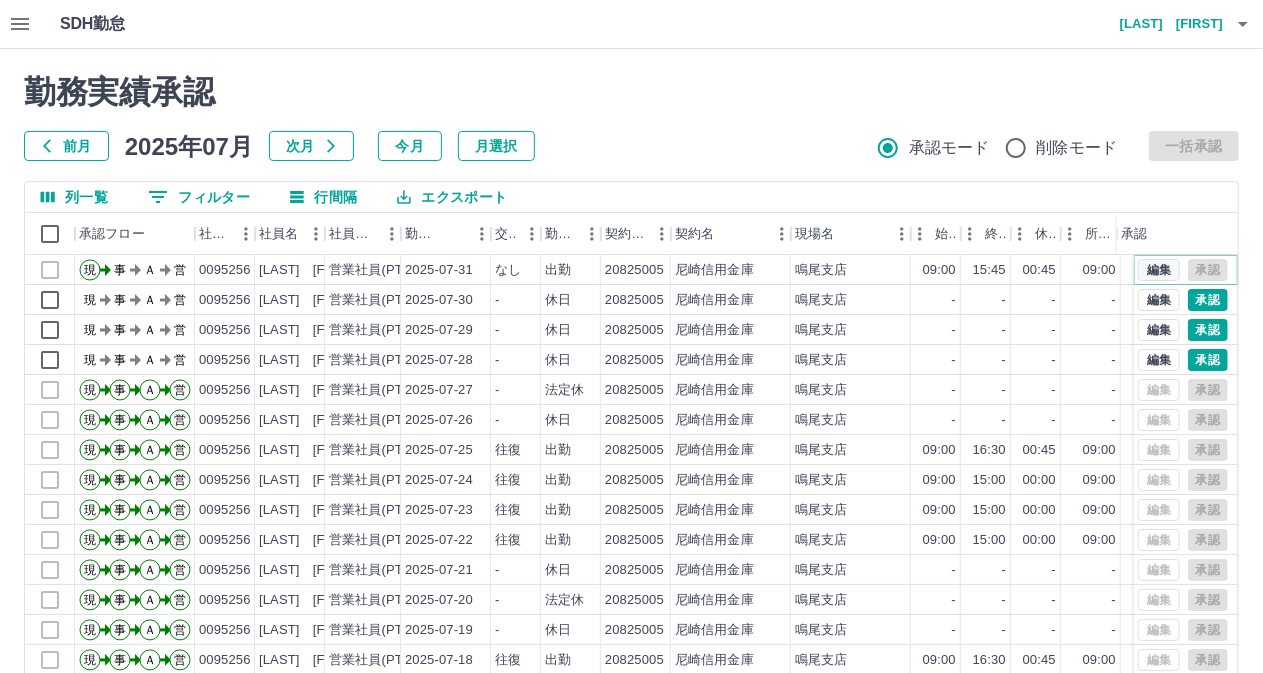 click on "編集" at bounding box center [1159, 270] 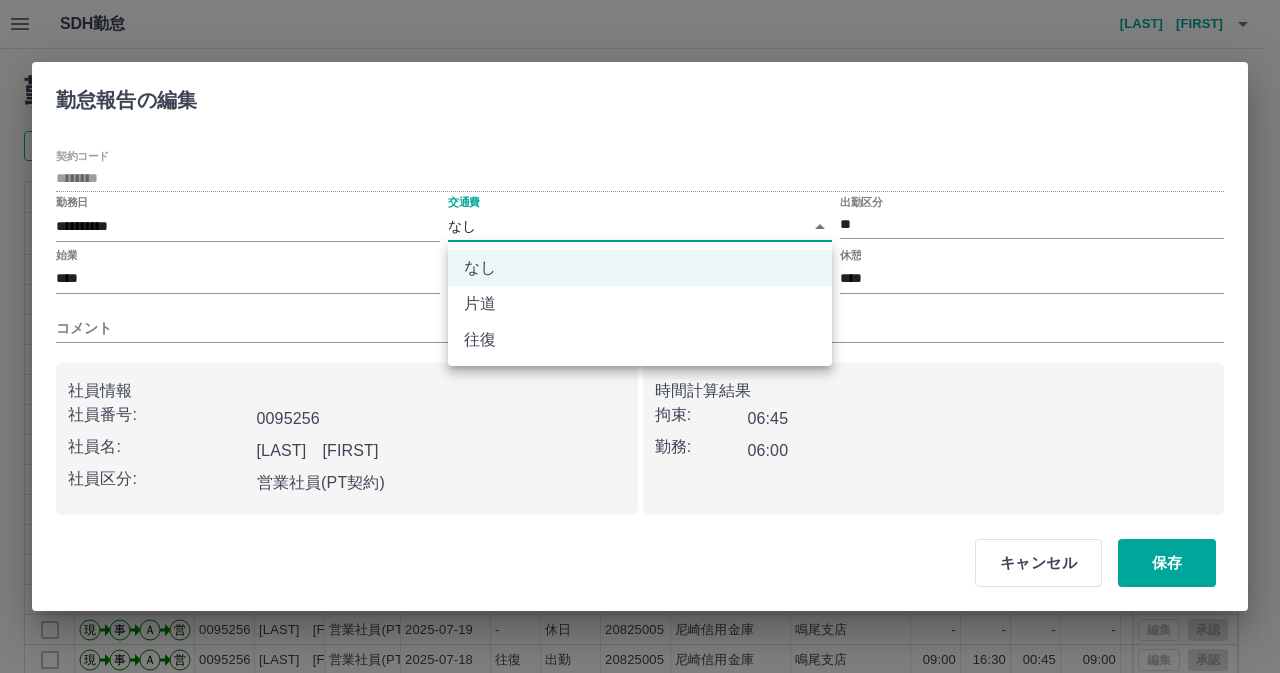 click on "SDH勤怠 [LAST]　[FIRST] 勤務実績承認 前月 2025年07月 次月 今月 月選択 承認モード 削除モード 一括承認 列一覧 0 フィルター 行間隔 エクスポート 承認フロー 社員番号 社員名 社員区分 勤務日 交通費 勤務区分 契約コード 契約名 現場名 始業 終業 休憩 所定開始 所定終業 所定休憩 拘束 勤務 遅刻等 承認 現 事 Ａ 営 0095256 [LAST]　[FIRST] 営業社員(PT契約) 2025-07-31 なし 出勤 20825005 [COMPANY] [CITY]支店 09:00 15:45 00:45 09:00 15:45 00:45 06:45 06:00 00:00 現 事 Ａ 営 0095256 [LAST]　[FIRST] 営業社員(PT契約) 2025-07-30  -  休日 20825005 [COMPANY] [CITY]支店 - - - - - - 00:00 00:00 00:00 現 事 Ａ 営 0095256 [LAST]　[FIRST] 営業社員(PT契約) 2025-07-29  -  休日 20825005 [COMPANY] [CITY]支店 - - - - - - 00:00 00:00 00:00 現 事 Ａ 営 0095256 [LAST]　[FIRST] 営業社員(PT契約) 2025-07-28  -  休日 20825005 [COMPANY] -" at bounding box center (640, 422) 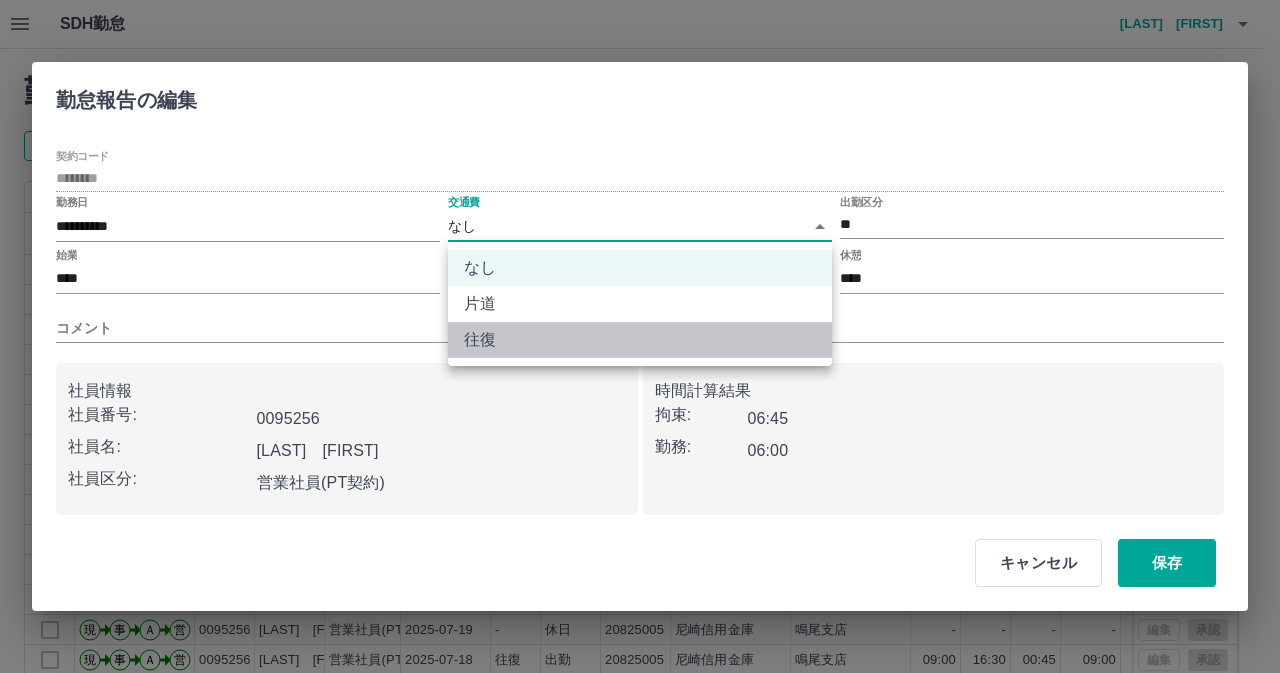 click on "往復" at bounding box center [640, 340] 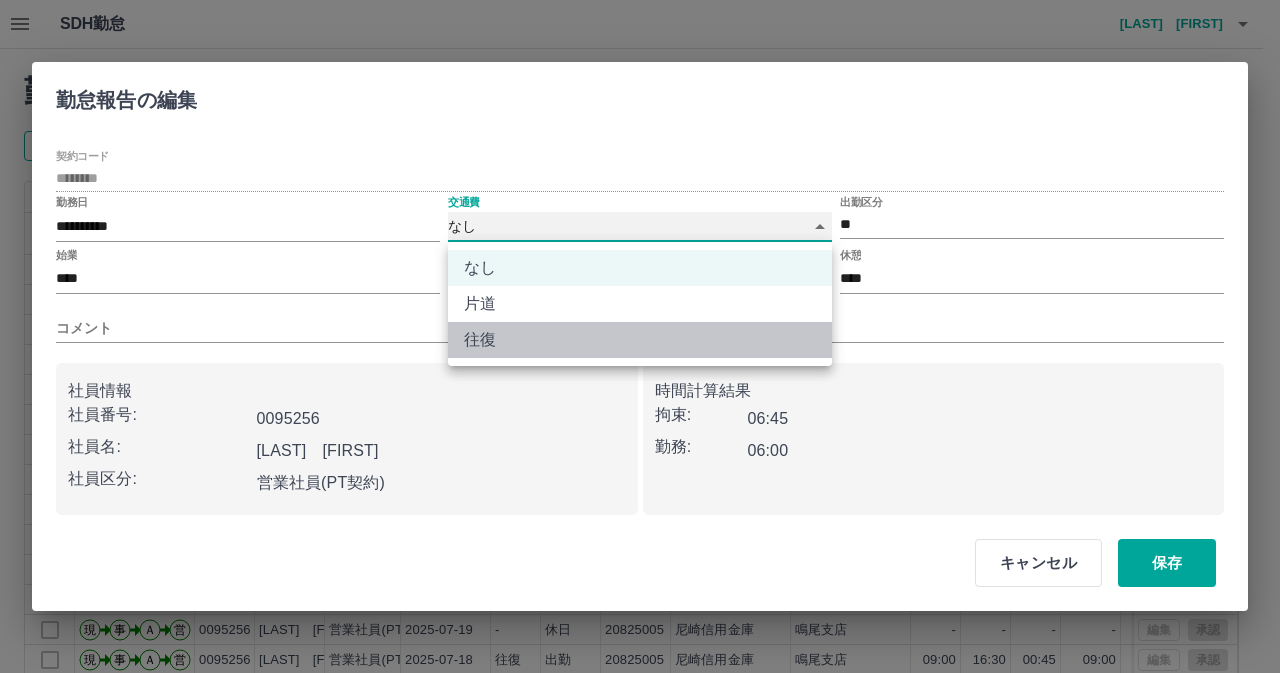 type on "******" 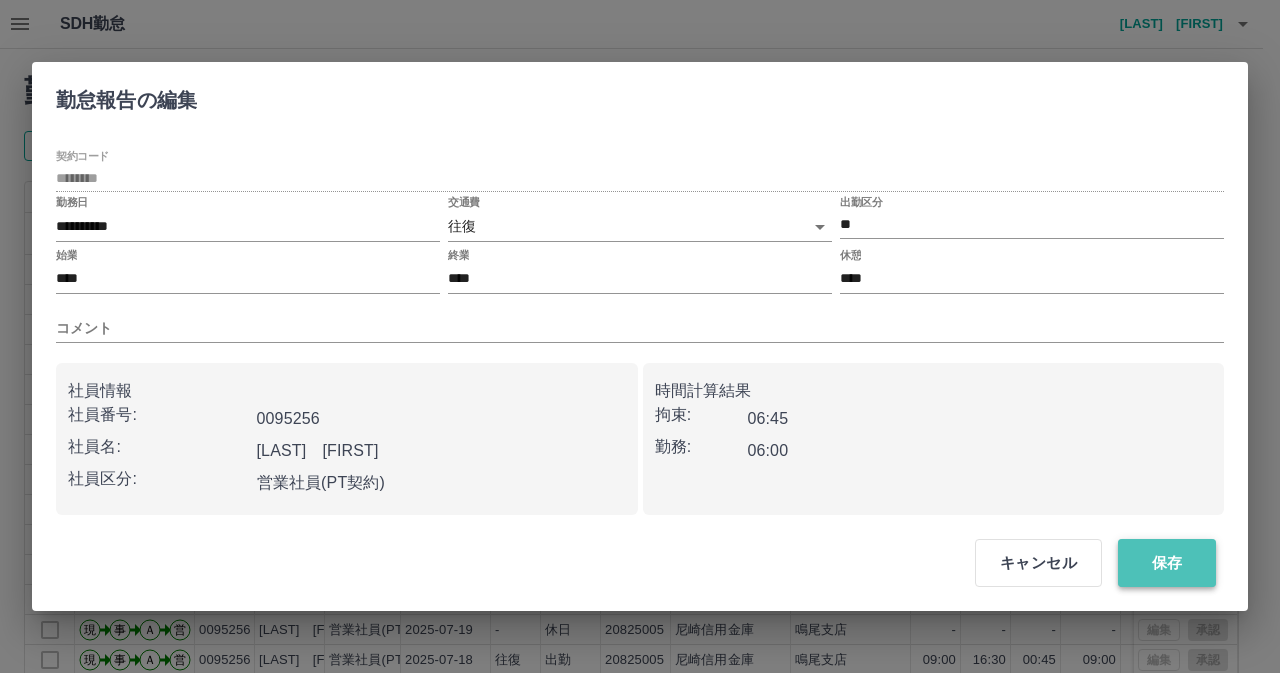 click on "保存" at bounding box center [1167, 563] 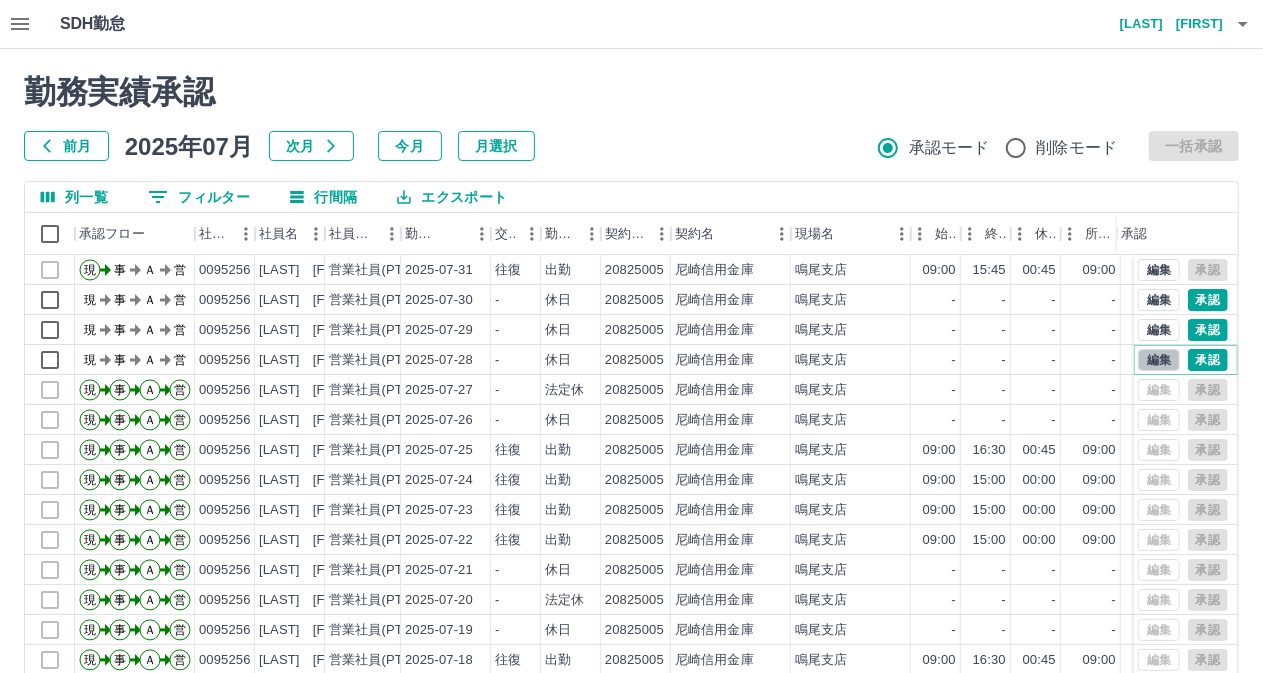 click on "編集" at bounding box center (1159, 360) 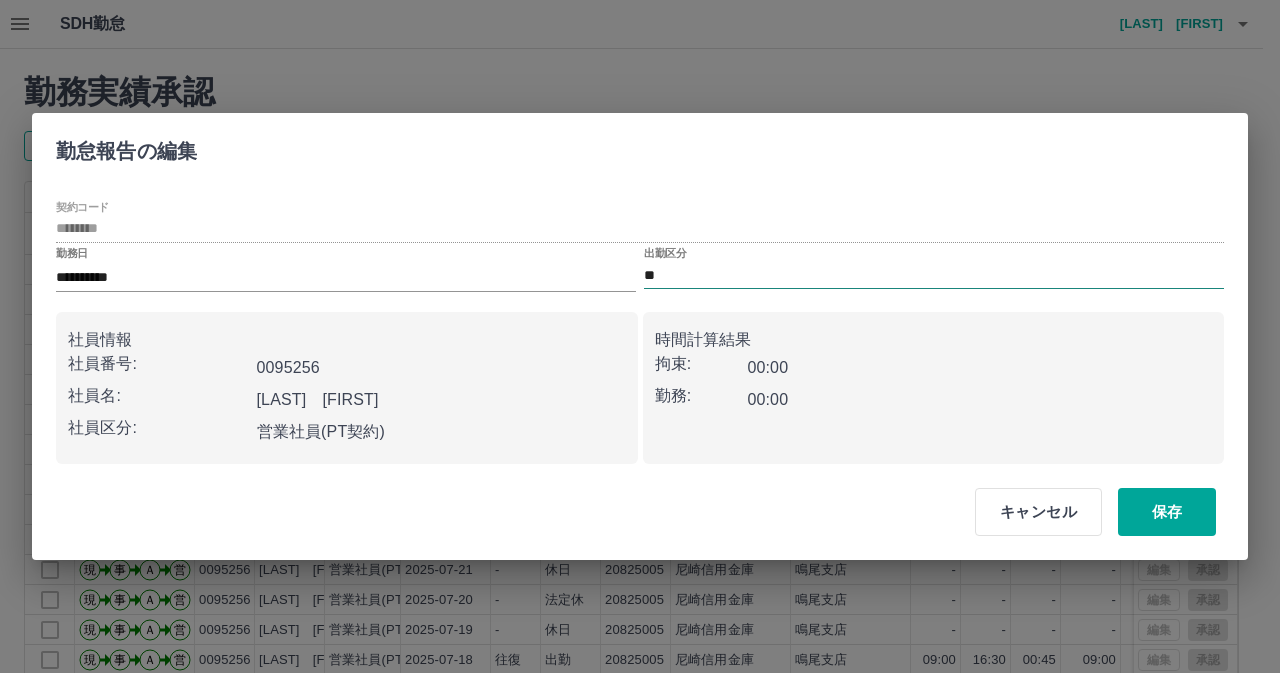 click on "**" at bounding box center (934, 275) 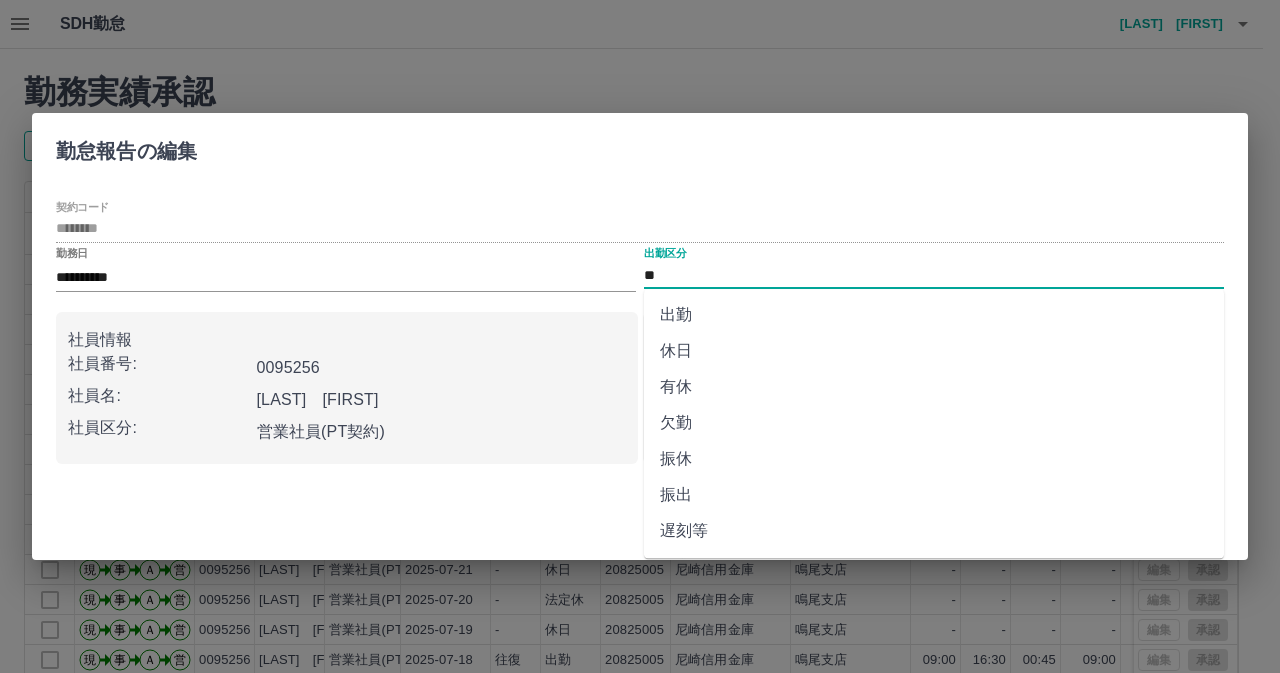 click on "出勤" at bounding box center (934, 315) 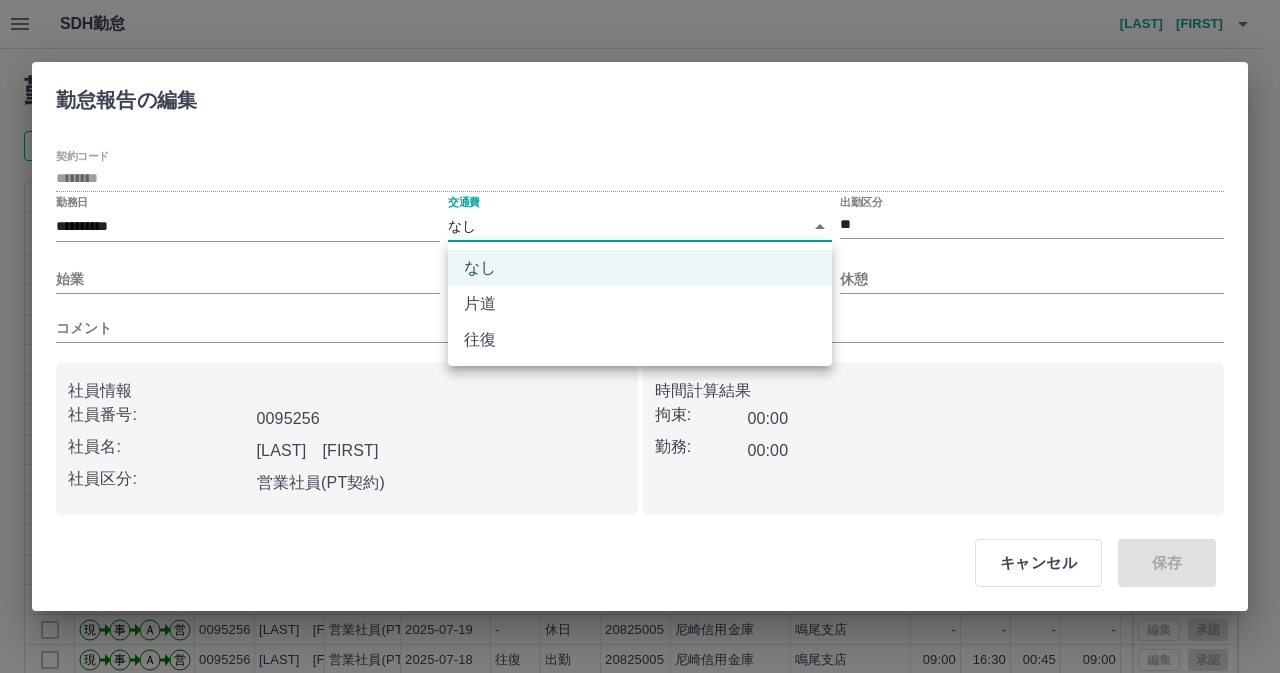 click on "SDH勤怠 [LAST]　[FIRST] 勤務実績承認 前月 2025年07月 次月 今月 月選択 承認モード 削除モード 一括承認 列一覧 0 フィルター 行間隔 エクスポート 承認フロー 社員番号 社員名 社員区分 勤務日 交通費 勤務区分 契約コード 契約名 現場名 始業 終業 休憩 所定開始 所定終業 所定休憩 拘束 勤務 遅刻等 承認 現 事 Ａ 営 0095256 [LAST]　[FIRST] 営業社員(PT契約) 2025-07-31 往復 出勤 20825005 [COMPANY] [CITY]支店 09:00 15:45 00:45 09:00 15:45 00:45 06:45 06:00 00:00 現 事 Ａ 営 0095256 [LAST]　[FIRST] 営業社員(PT契約) 2025-07-30  -  休日 20825005 [COMPANY] [CITY]支店 - - - - - - 00:00 00:00 00:00 現 事 Ａ 営 0095256 [LAST]　[FIRST] 営業社員(PT契約) 2025-07-29  -  休日 20825005 [COMPANY] [CITY]支店 - - - - - - 00:00 00:00 00:00 現 事 Ａ 営 0095256 [LAST]　[FIRST] 営業社員(PT契約) 2025-07-28  -  休日 20825005 [COMPANY] -" at bounding box center [640, 422] 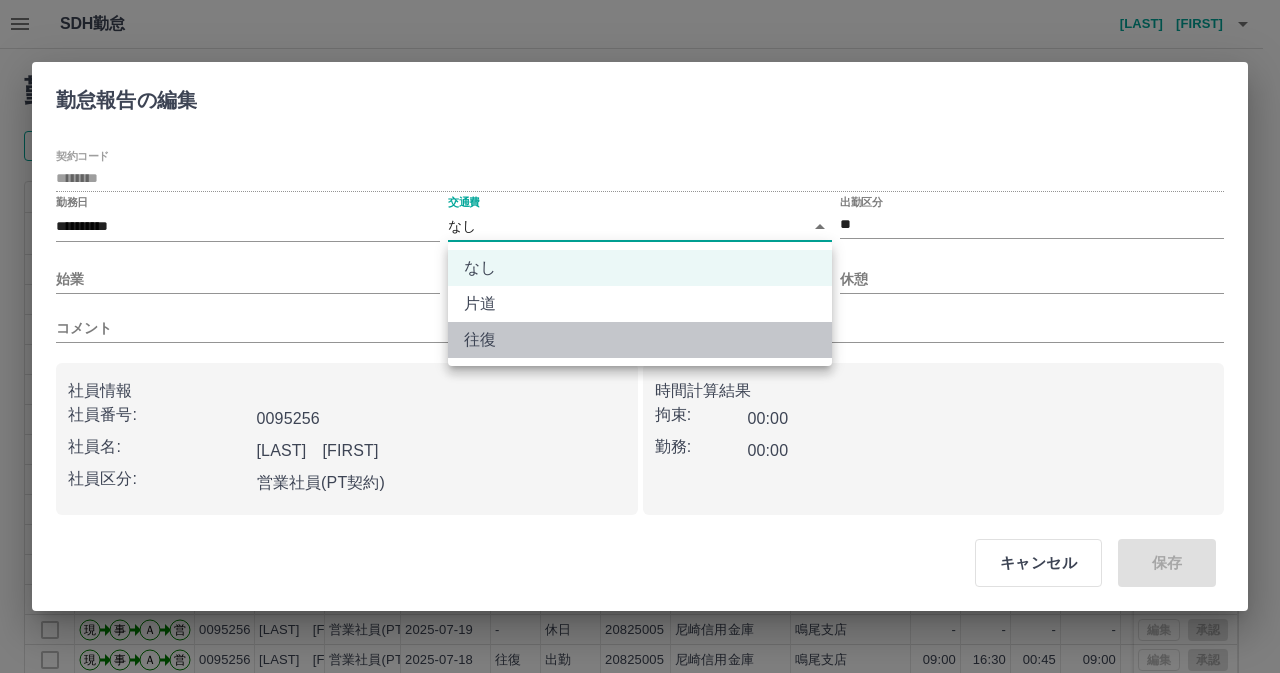 click on "往復" at bounding box center [640, 340] 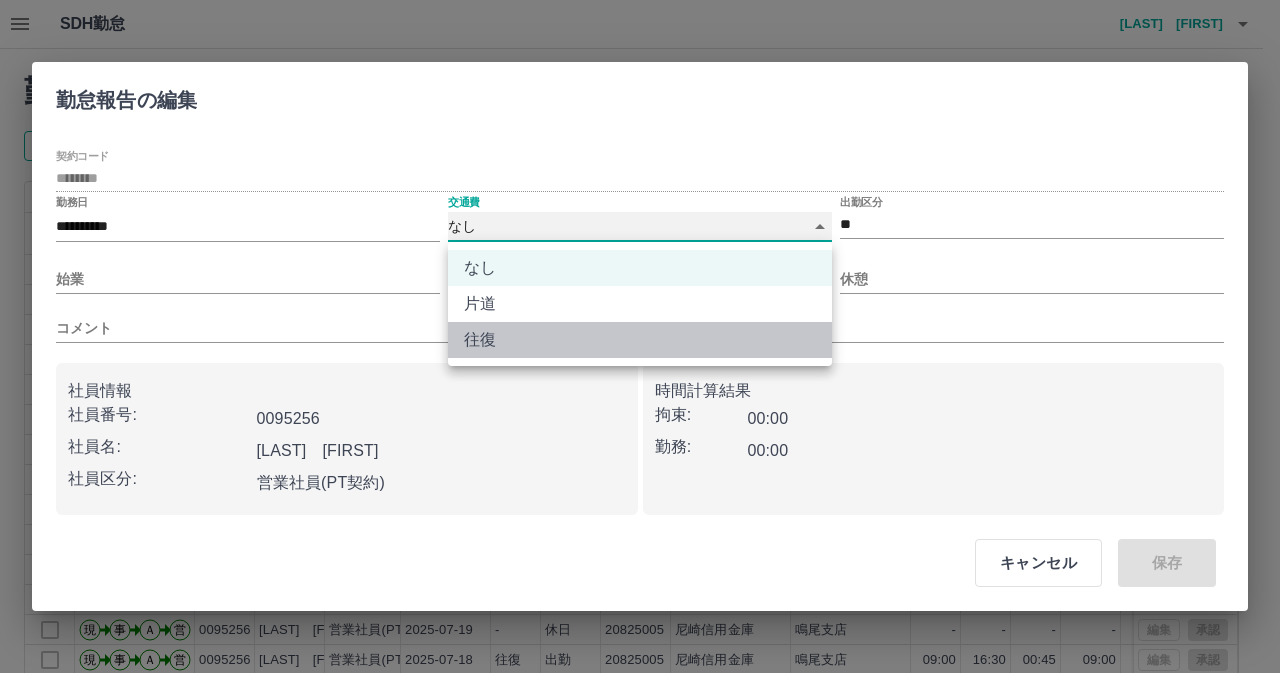 type on "******" 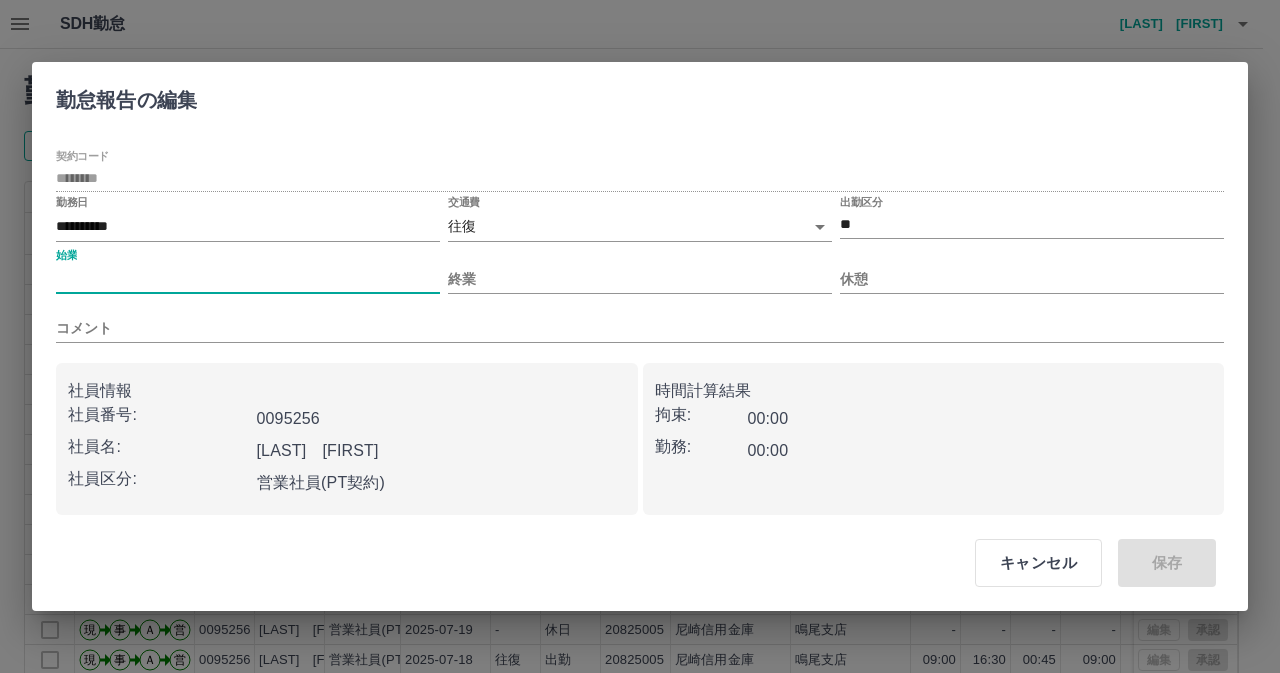 click on "始業" at bounding box center [248, 279] 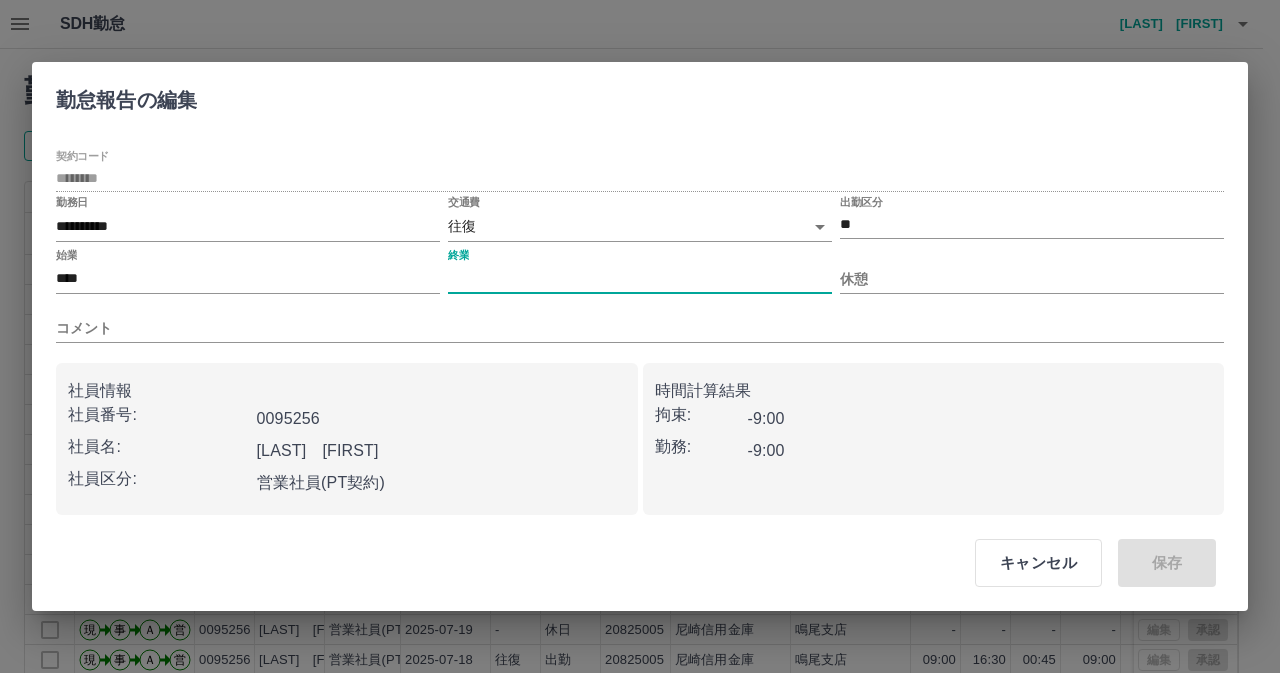 click on "終業" at bounding box center [640, 279] 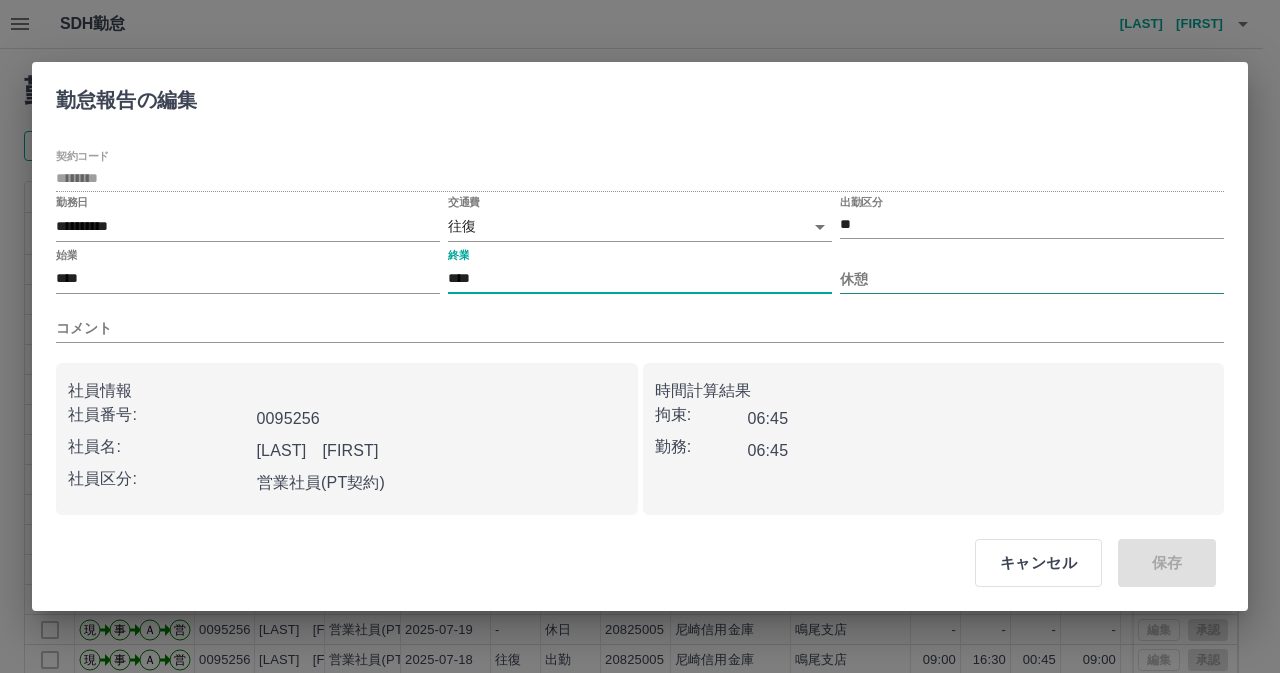 click on "休憩" at bounding box center [1032, 279] 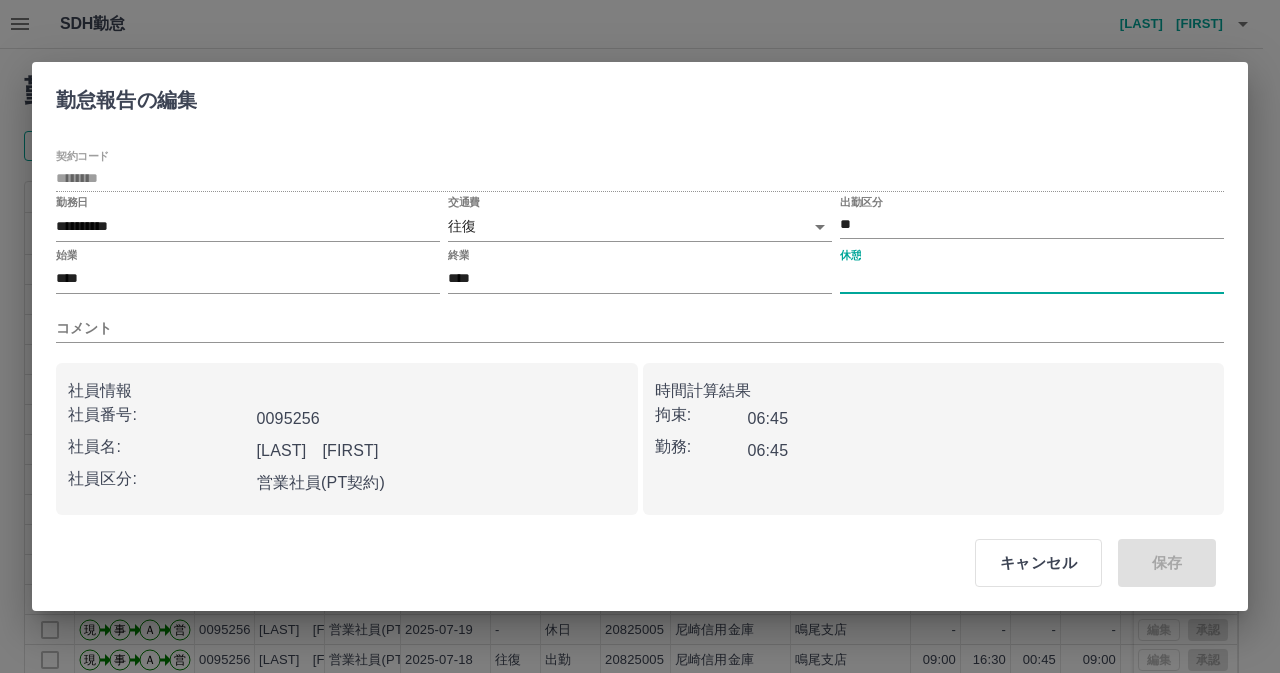 type on "****" 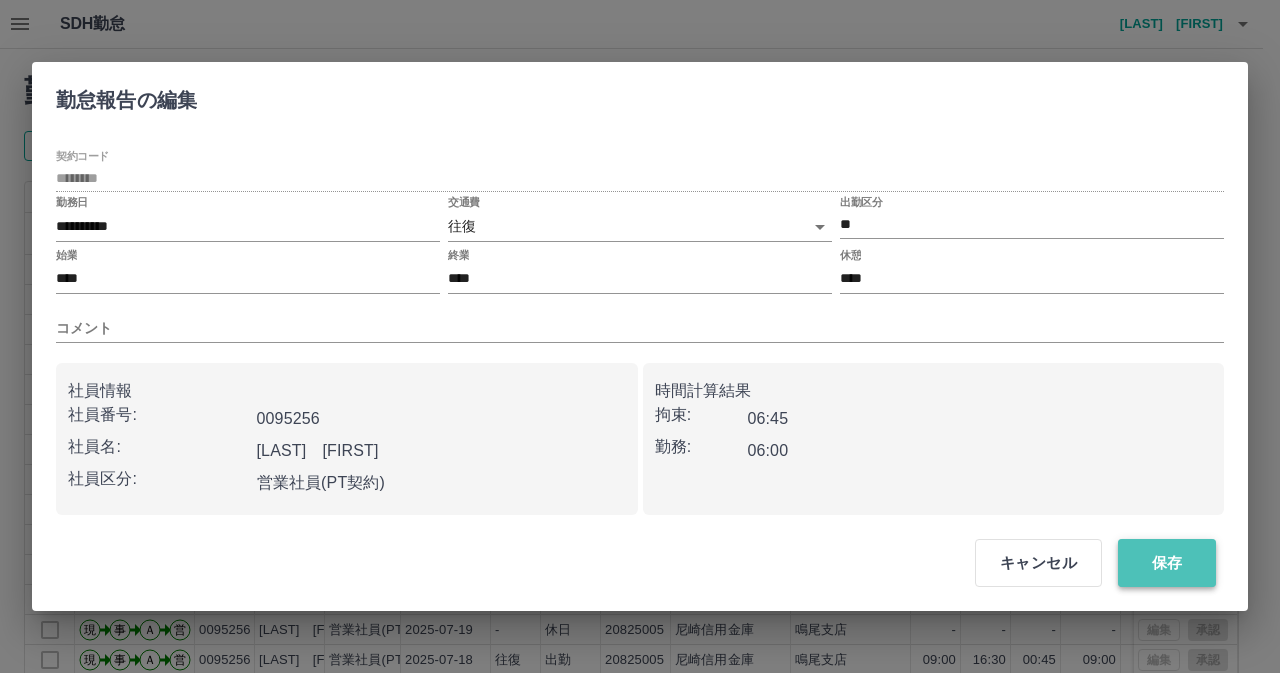 click on "保存" at bounding box center (1167, 563) 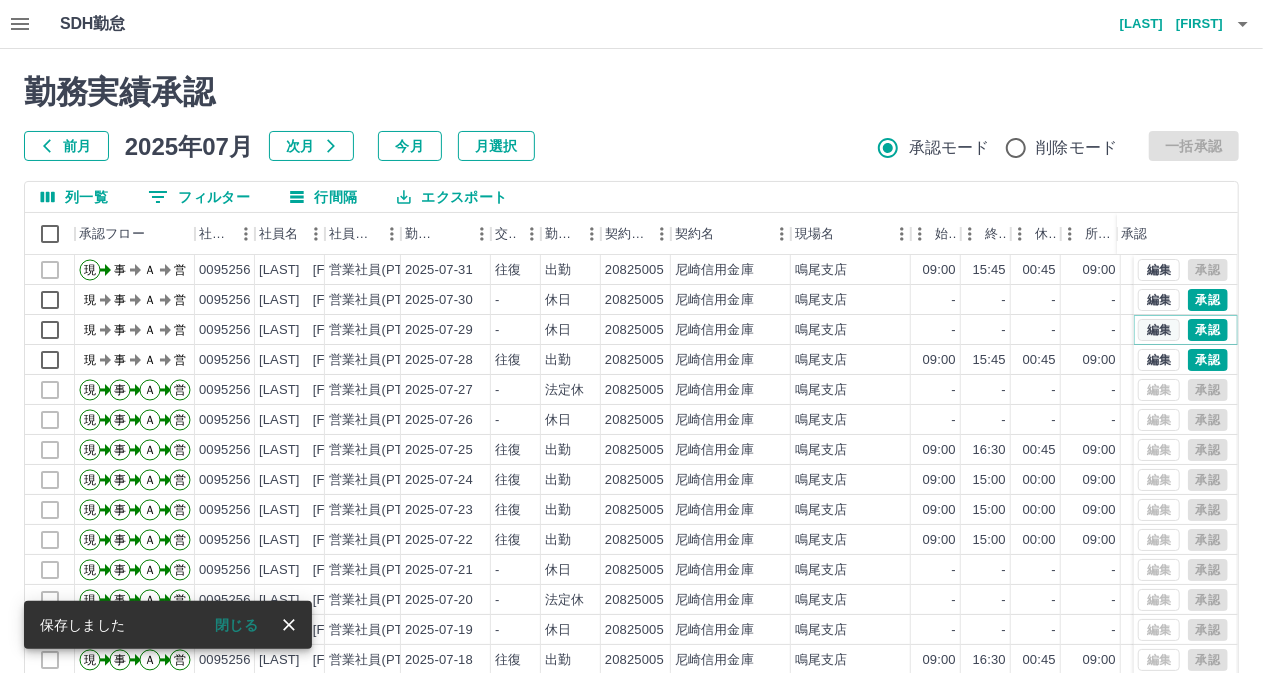 click on "編集" at bounding box center (1159, 330) 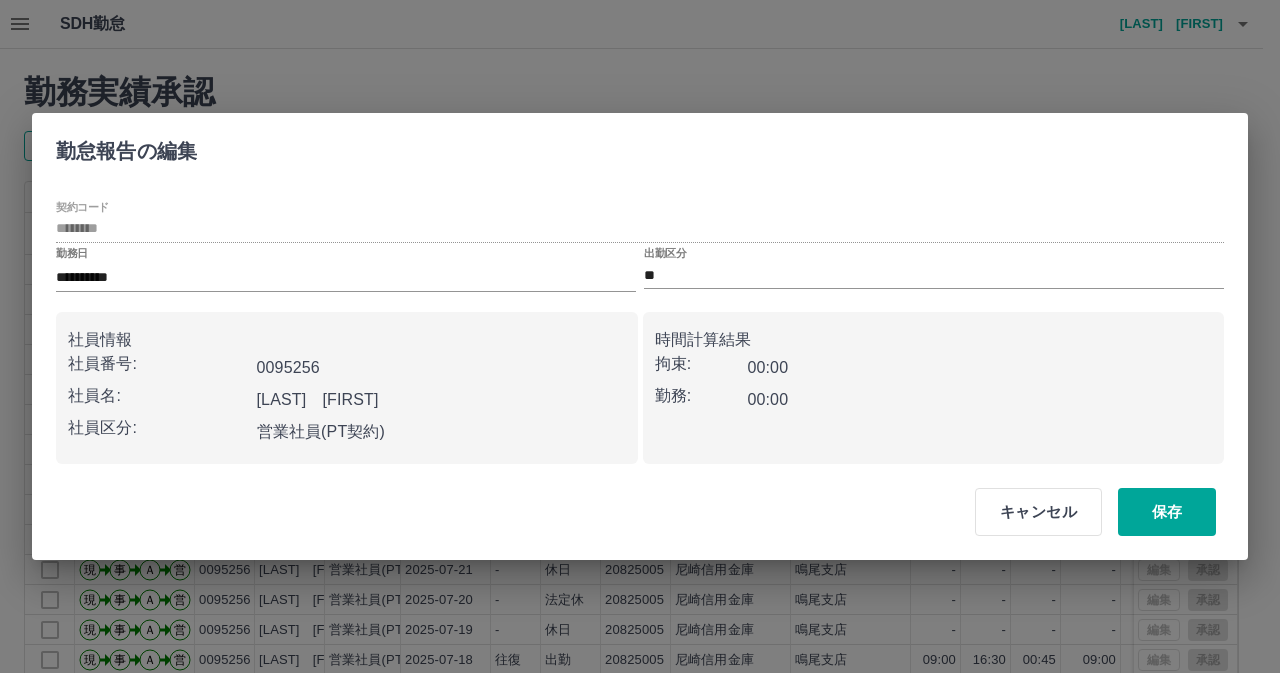 click on "出勤区分 **" at bounding box center (934, 268) 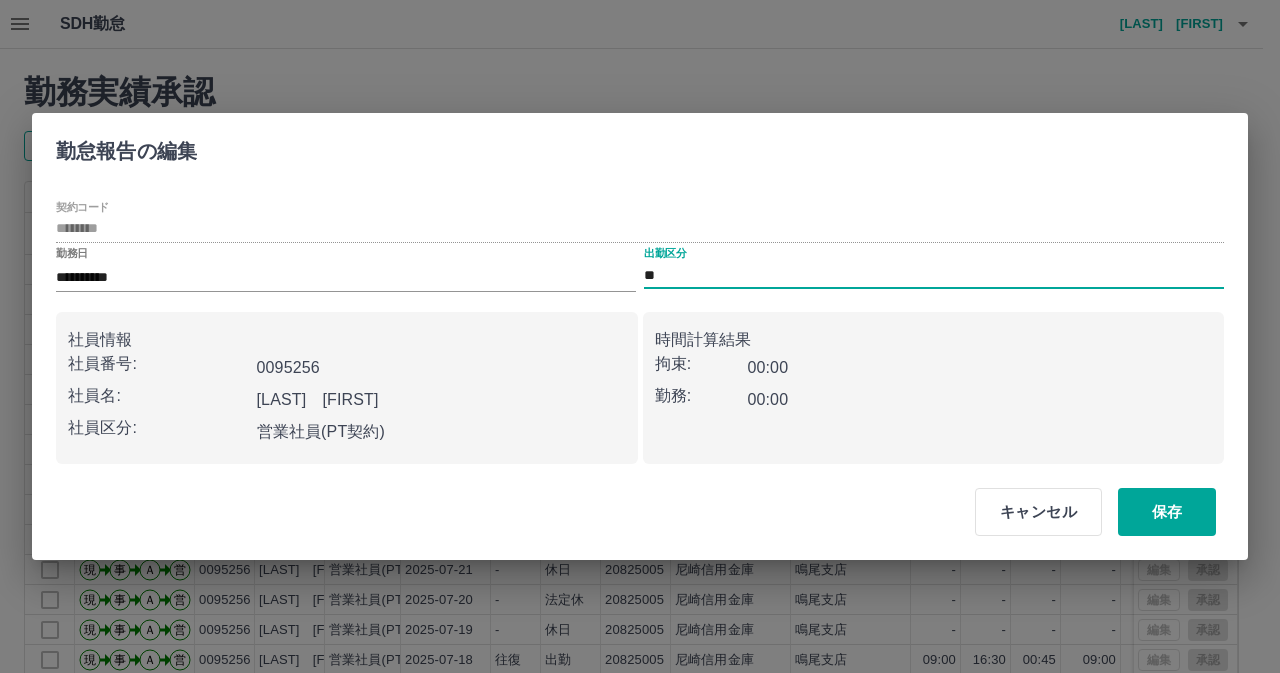 click on "**" at bounding box center (934, 275) 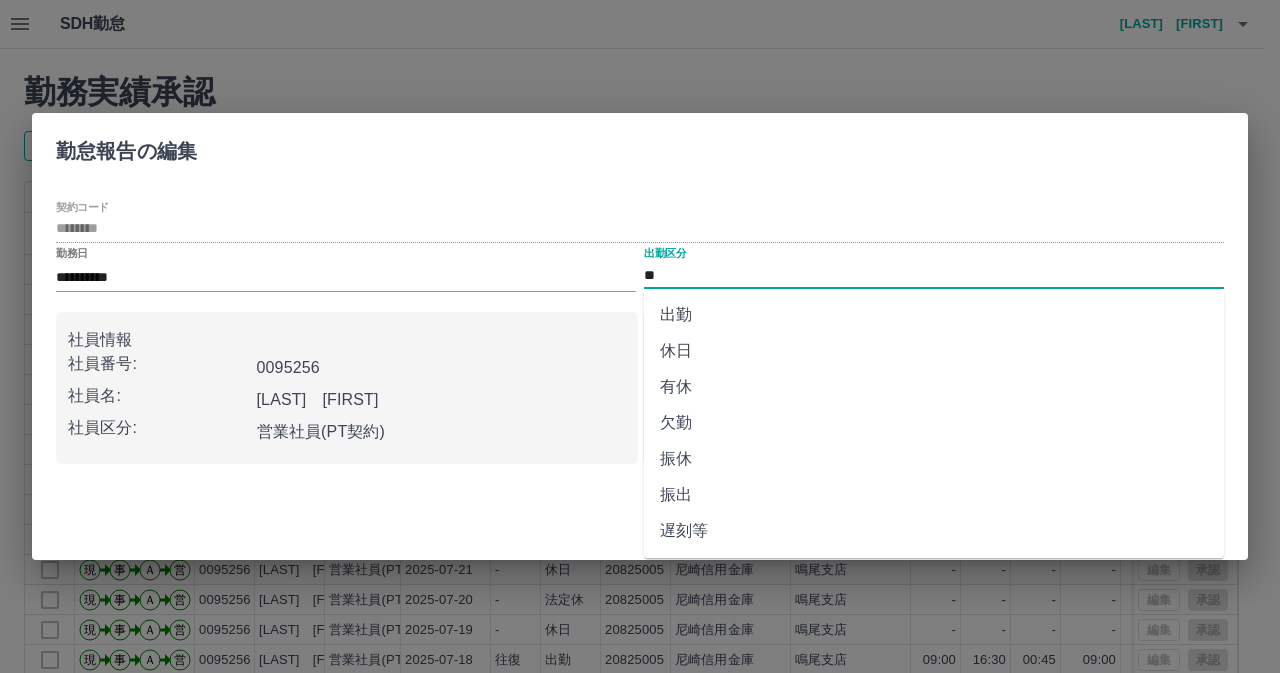 click on "出勤" at bounding box center [934, 315] 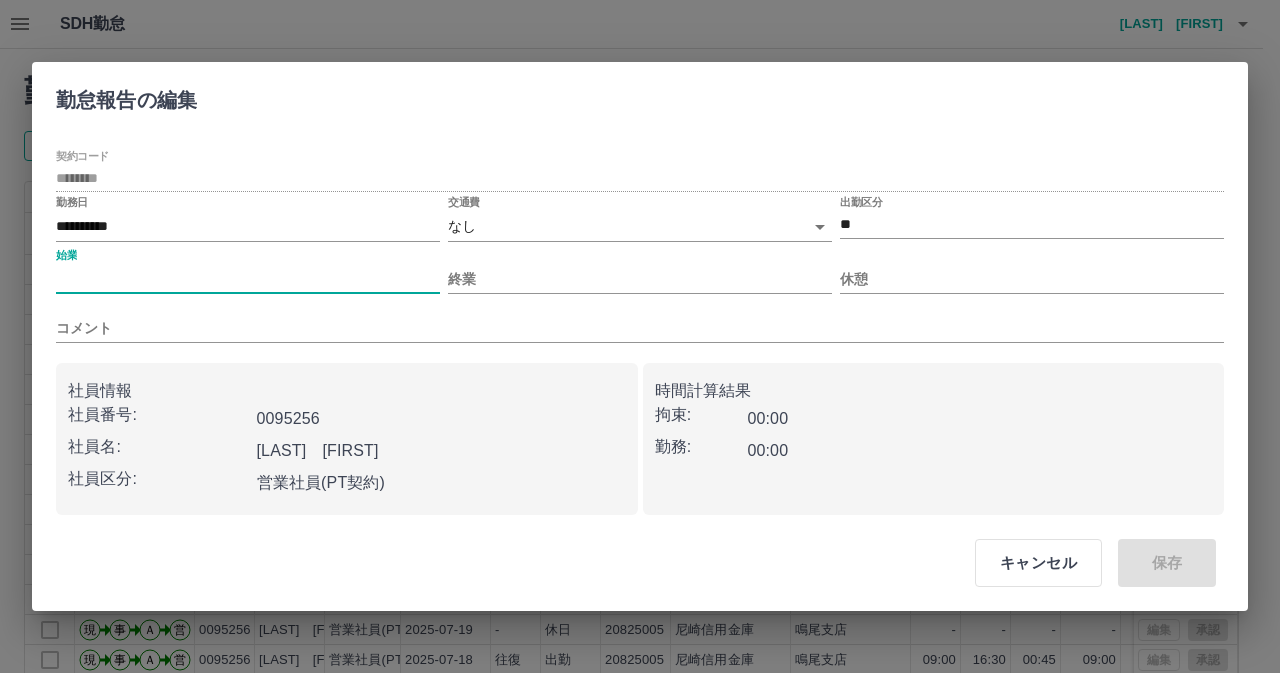 click on "始業" at bounding box center [248, 279] 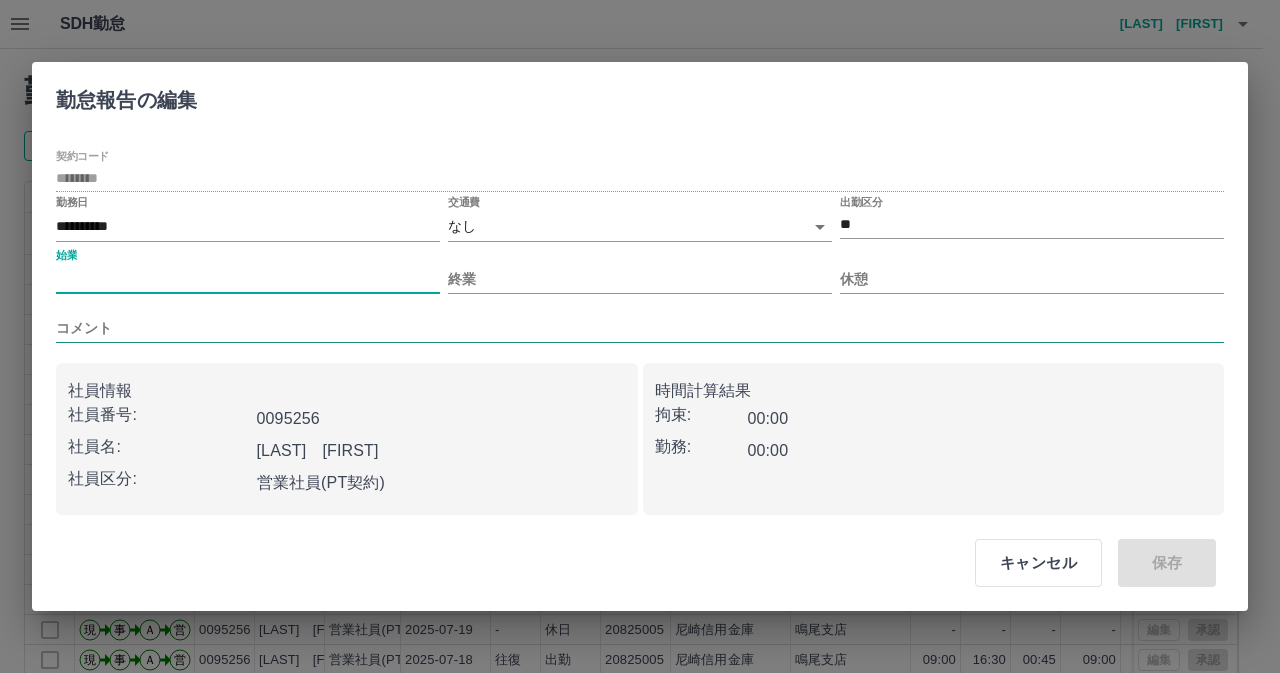 type on "****" 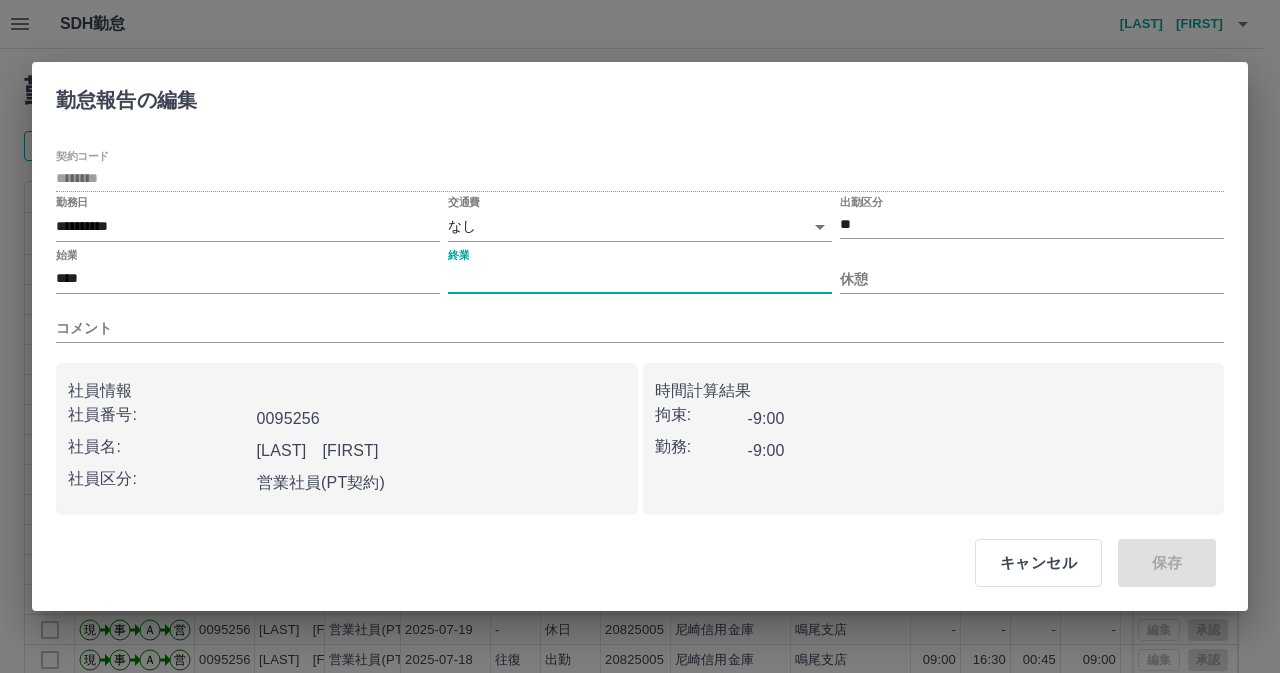 click on "終業" at bounding box center [640, 279] 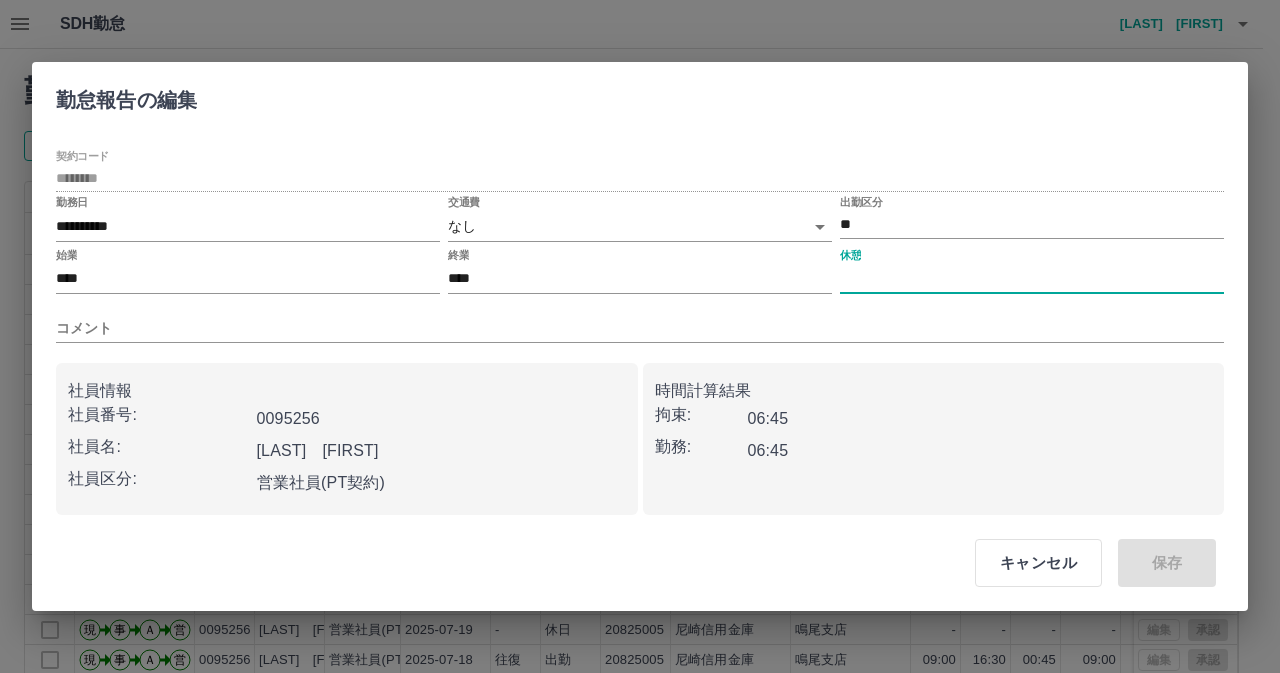 click on "休憩" at bounding box center (1032, 279) 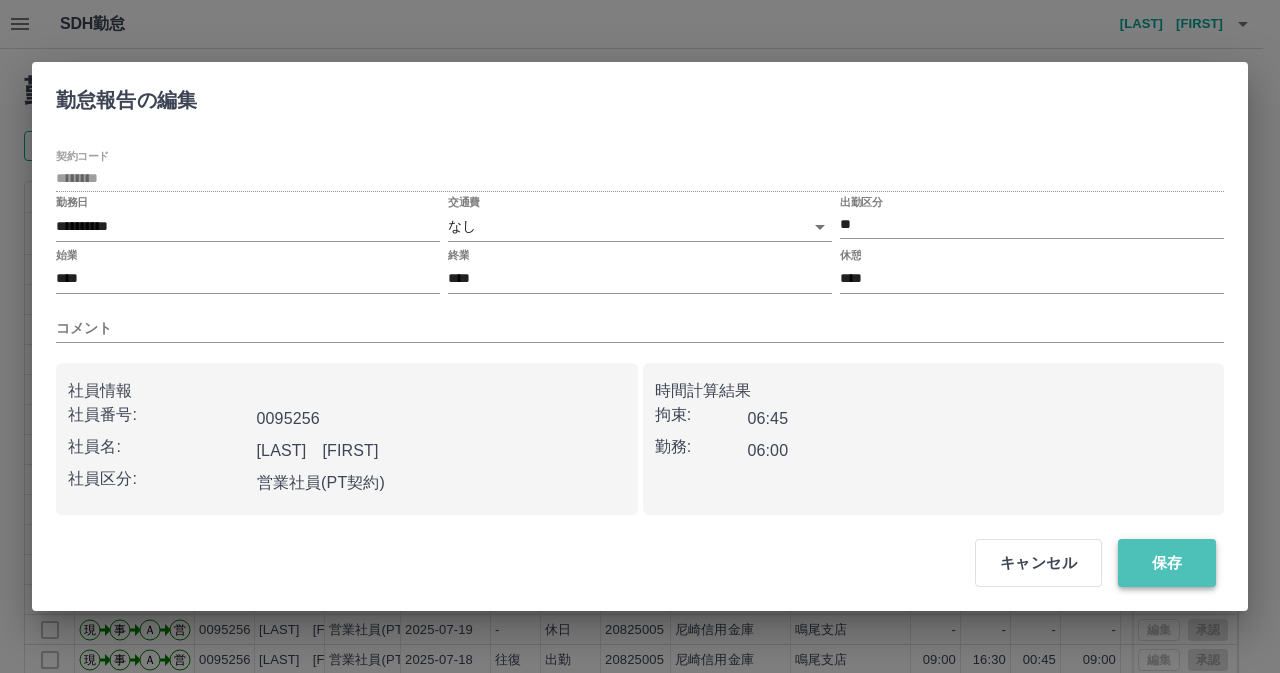 click on "保存" at bounding box center (1167, 563) 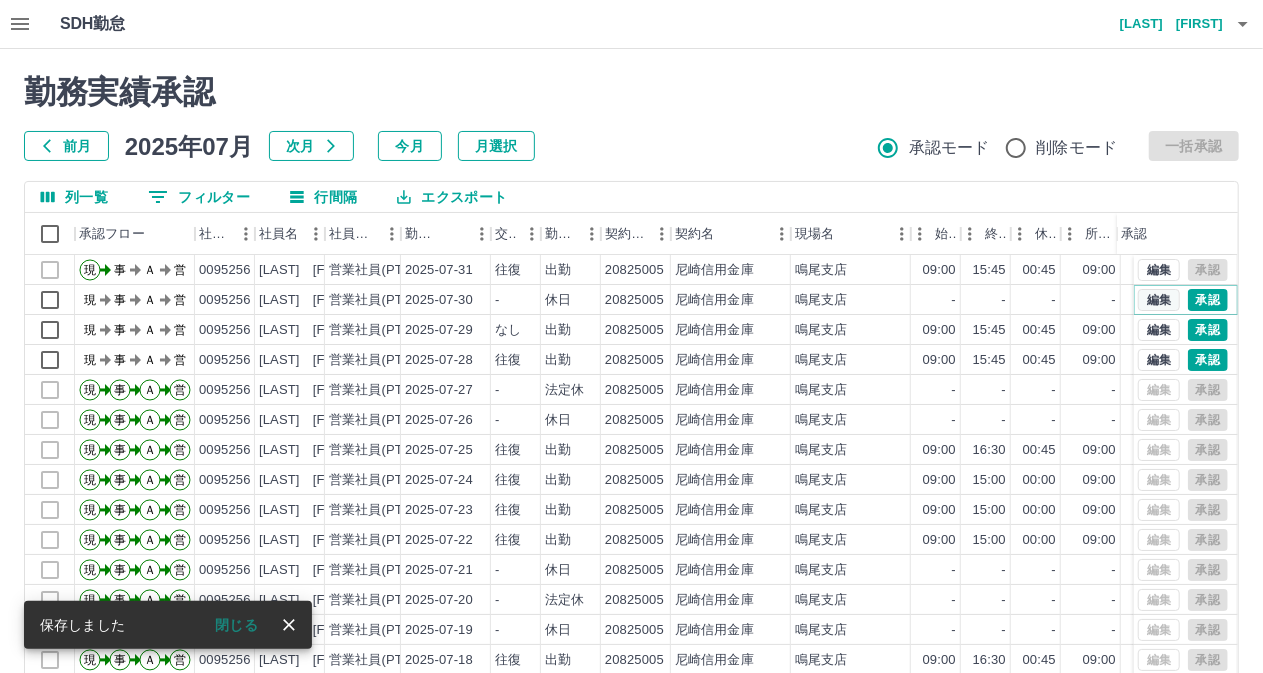 click on "編集" at bounding box center [1159, 300] 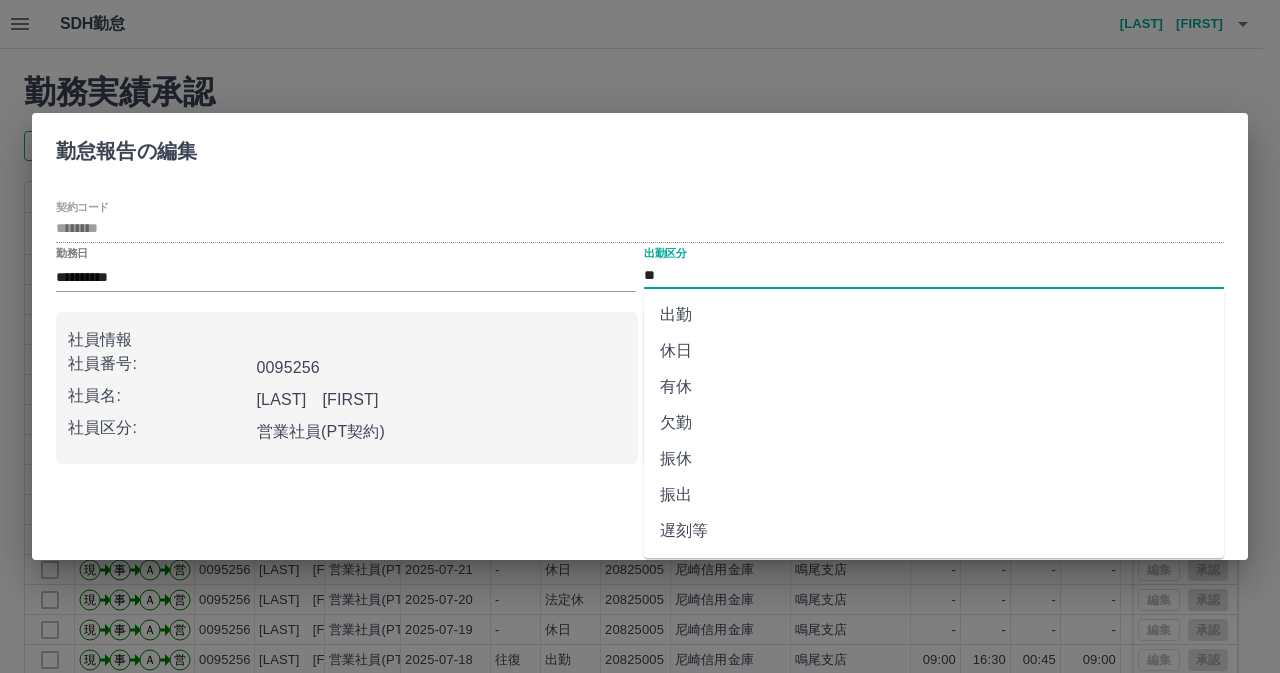 click on "**" at bounding box center [934, 275] 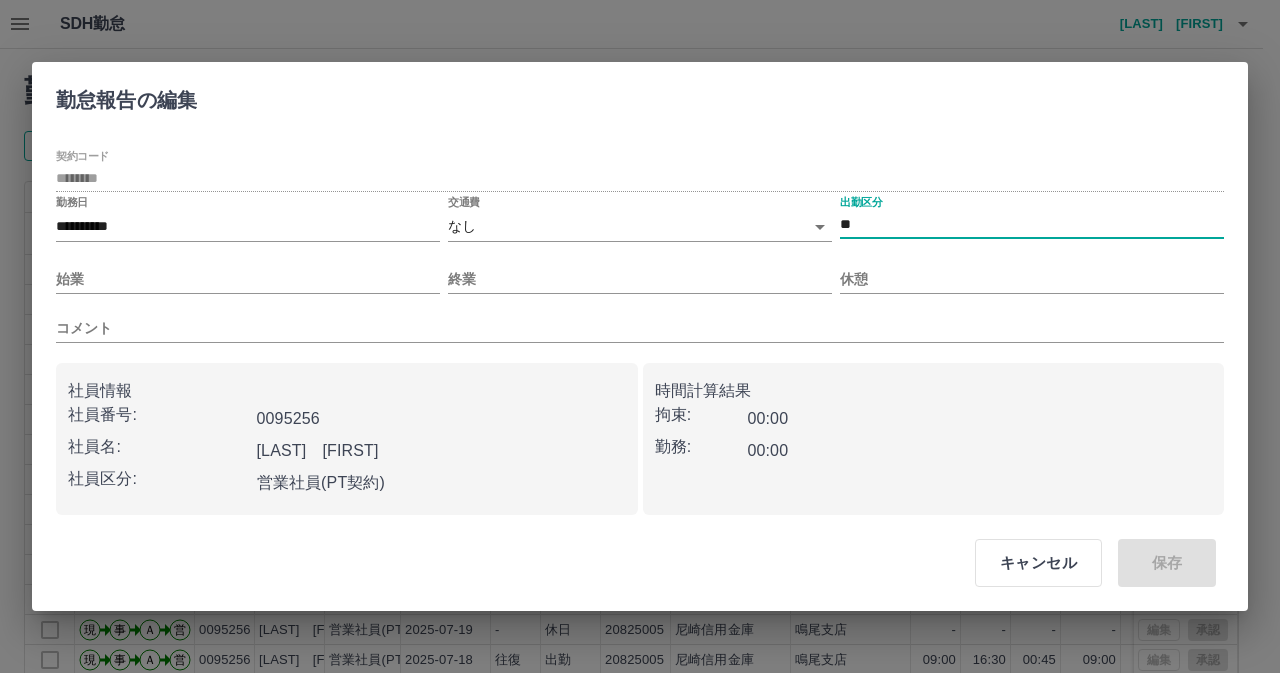 click on "SDH勤怠 [LAST]　[FIRST] 勤務実績承認 前月 2025年07月 次月 今月 月選択 承認モード 削除モード 一括承認 列一覧 0 フィルター 行間隔 エクスポート 承認フロー 社員番号 社員名 社員区分 勤務日 交通費 勤務区分 契約コード 契約名 現場名 始業 終業 休憩 所定開始 所定終業 所定休憩 拘束 勤務 遅刻等 承認 現 事 Ａ 営 0095256 [LAST]　[FIRST] 営業社員(PT契約) 2025-07-31 往復 出勤 20825005 [COMPANY] [CITY]支店 09:00 15:45 00:45 09:00 15:45 00:45 06:45 06:00 00:00 現 事 Ａ 営 0095256 [LAST]　[FIRST] 営業社員(PT契約) 2025-07-30  -  休日 20825005 [COMPANY] [CITY]支店 - - - - - - 00:00 00:00 00:00 現 事 Ａ 営 0095256 [LAST]　[FIRST] 営業社員(PT契約) 2025-07-29 なし 出勤 20825005 [COMPANY] [CITY]支店 09:00 15:45 00:45 09:00 15:45 00:45 06:45 06:00 00:00 現 事 Ａ 営 0095256 [LAST]　[FIRST] 営業社員(PT契約) 2025-07-28  -  有休 20825018 [COMPANY] -" at bounding box center [640, 422] 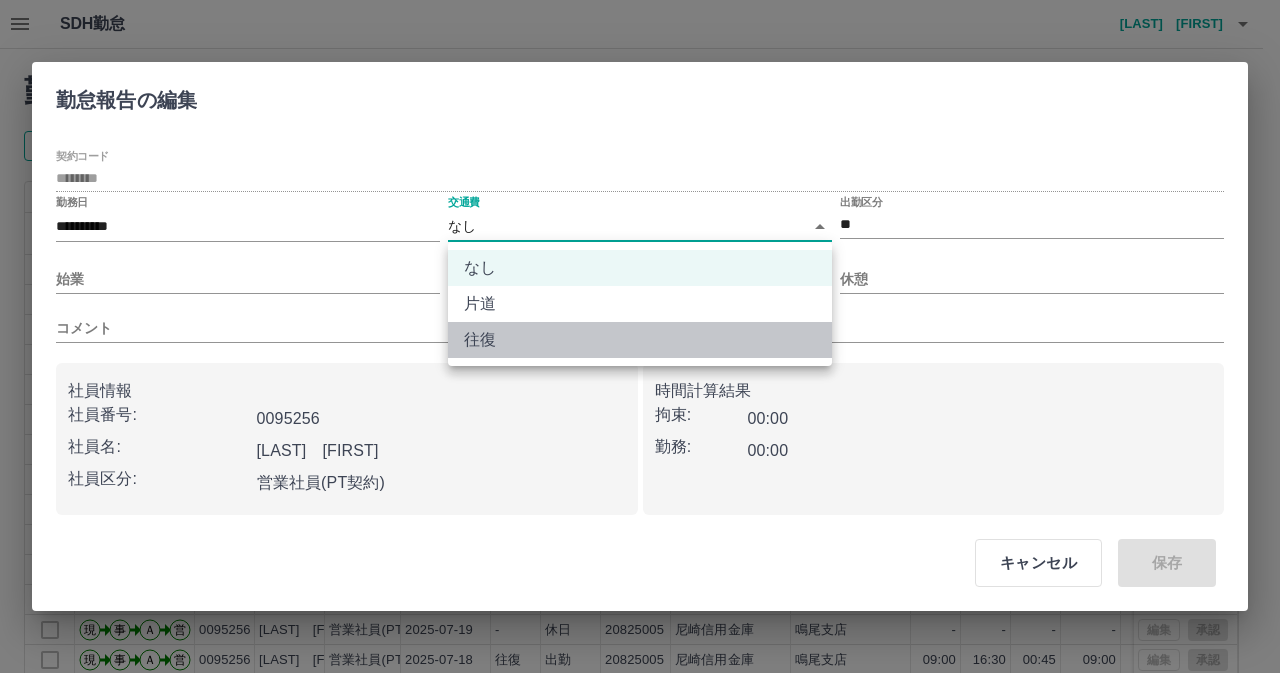 click on "往復" at bounding box center [640, 340] 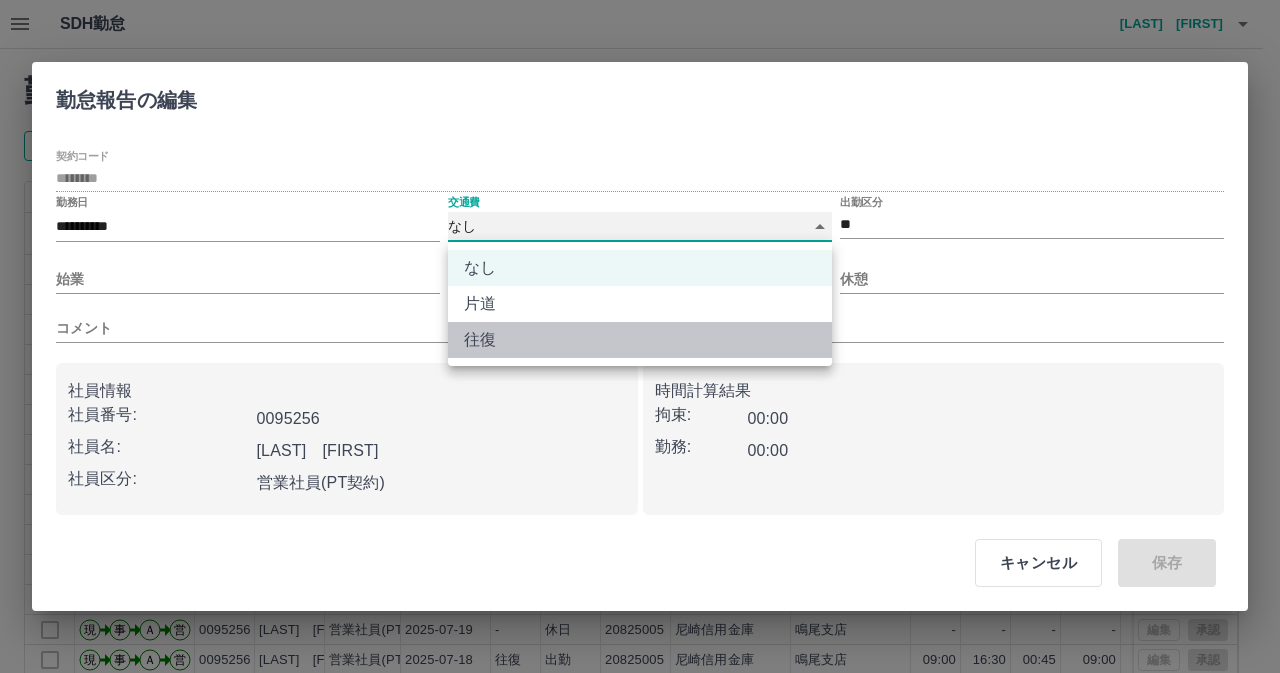 type on "******" 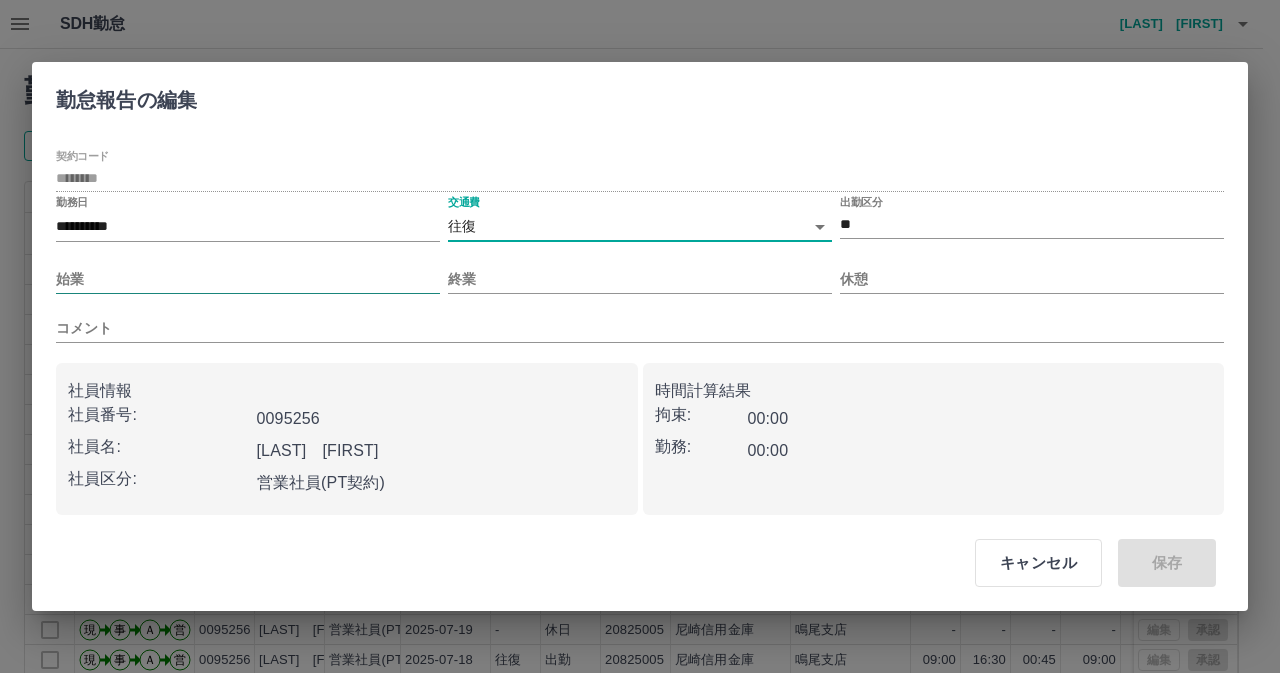 click on "始業" at bounding box center [248, 279] 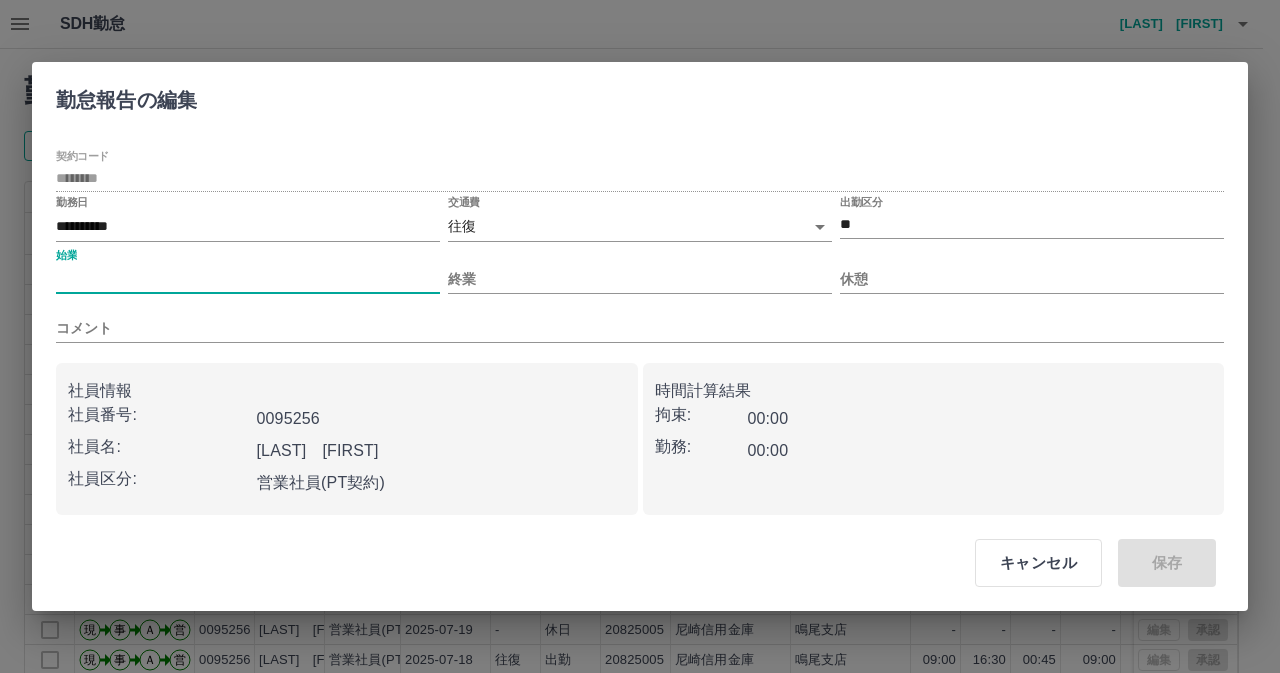 type on "****" 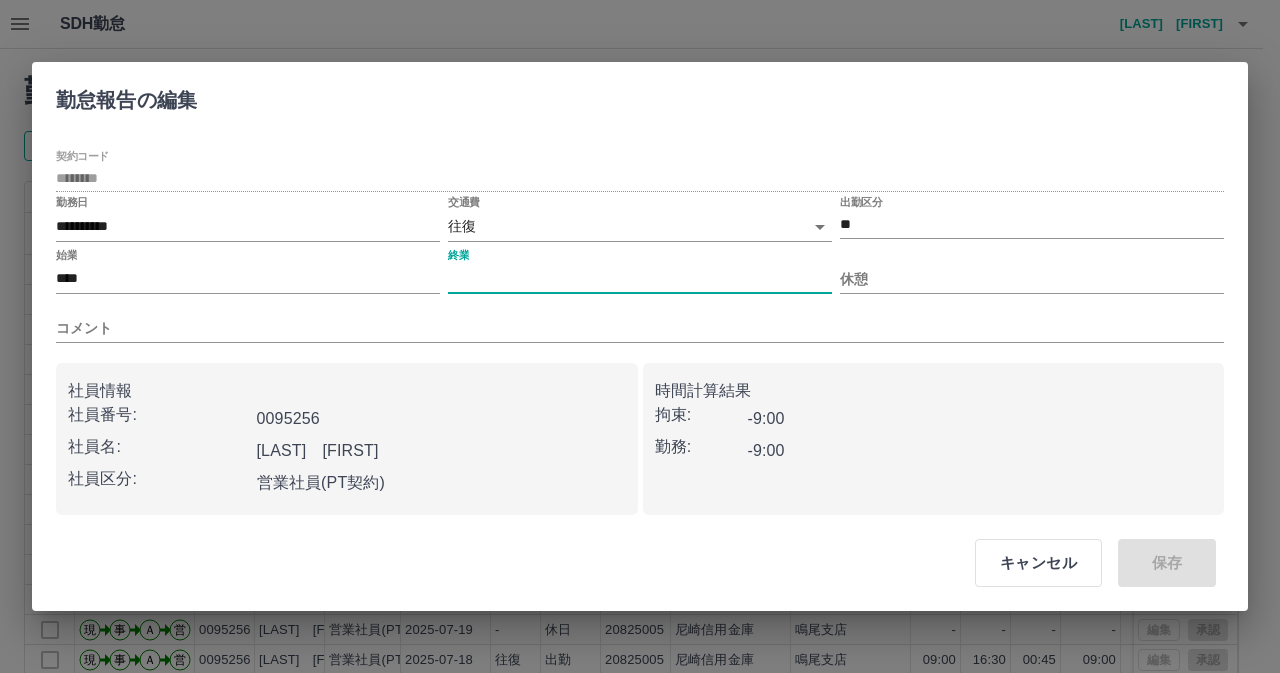 click on "終業" at bounding box center [640, 279] 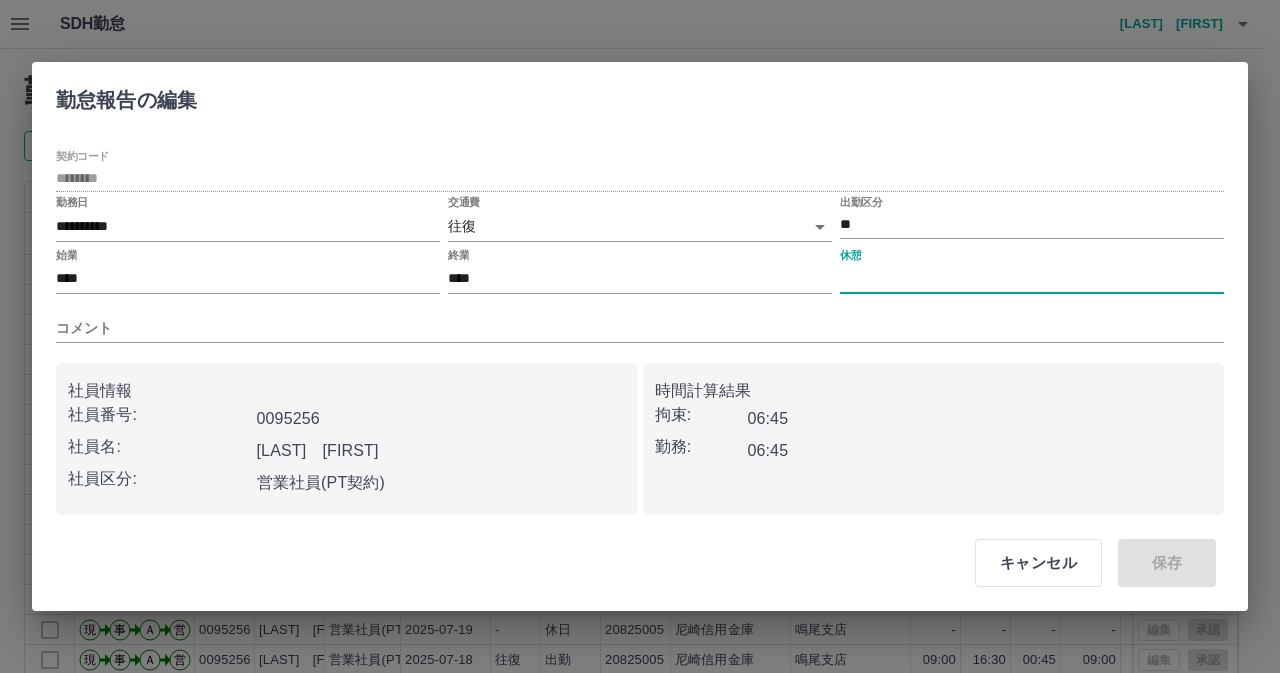 click on "休憩" at bounding box center (1032, 279) 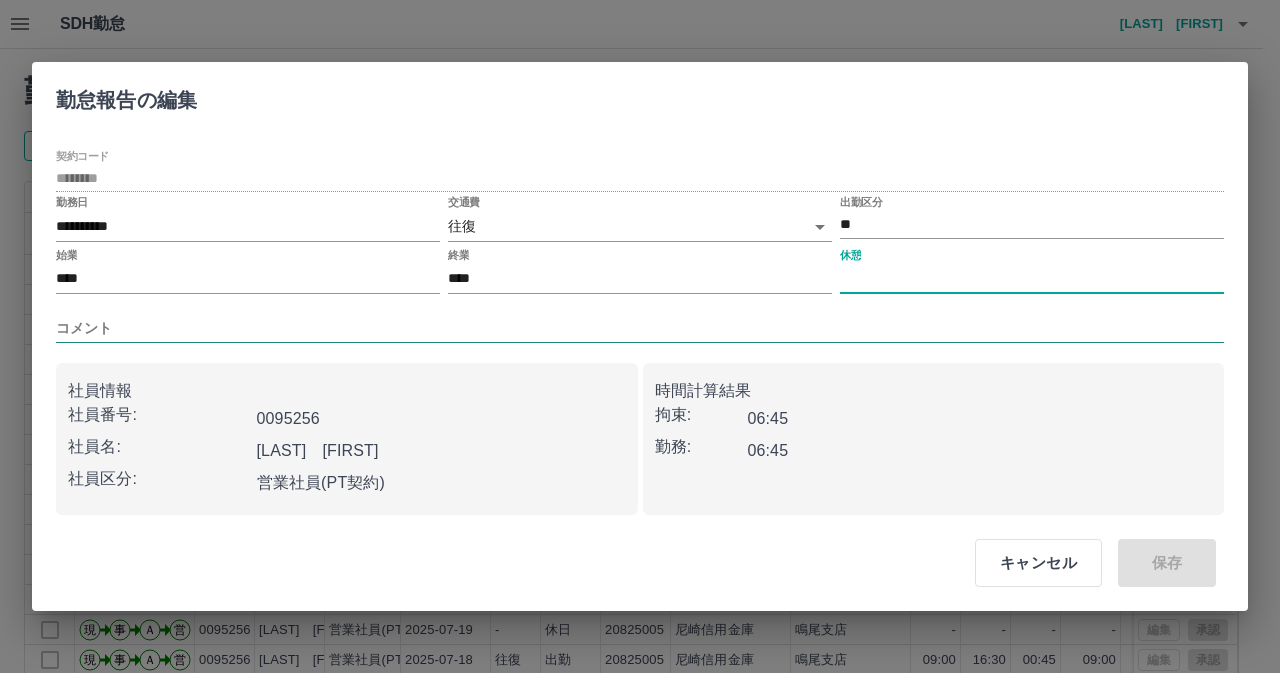 type on "****" 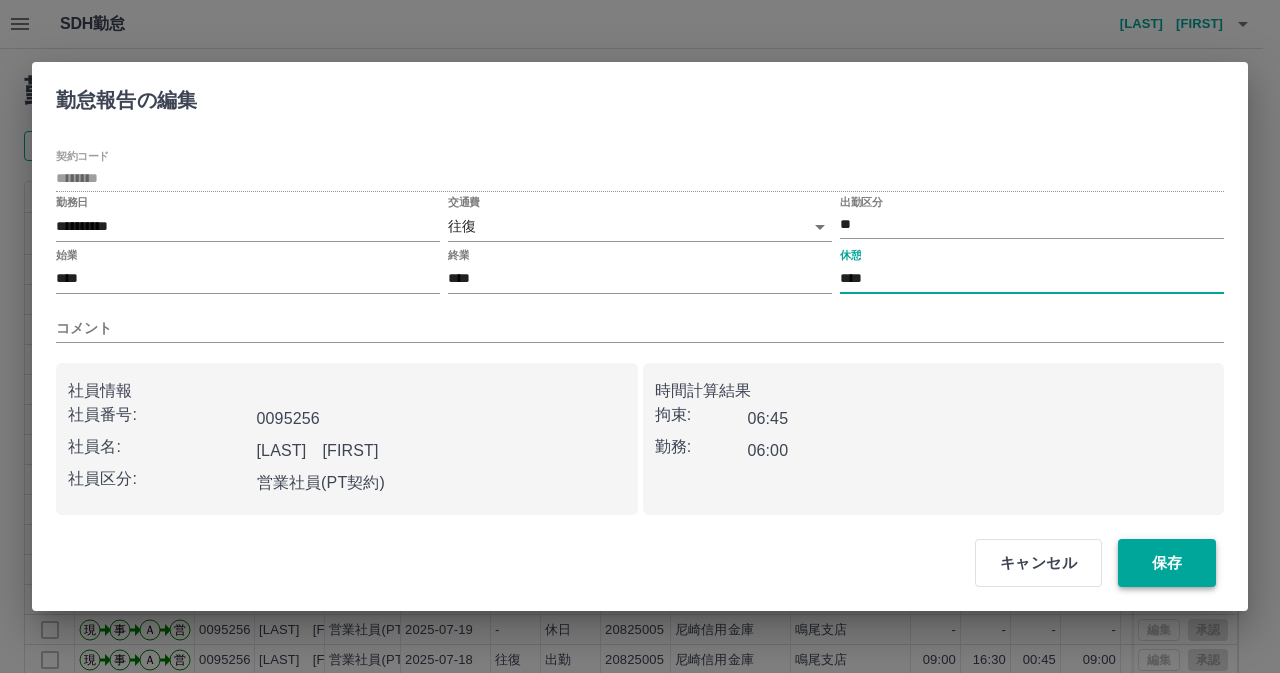 click on "保存" at bounding box center [1167, 563] 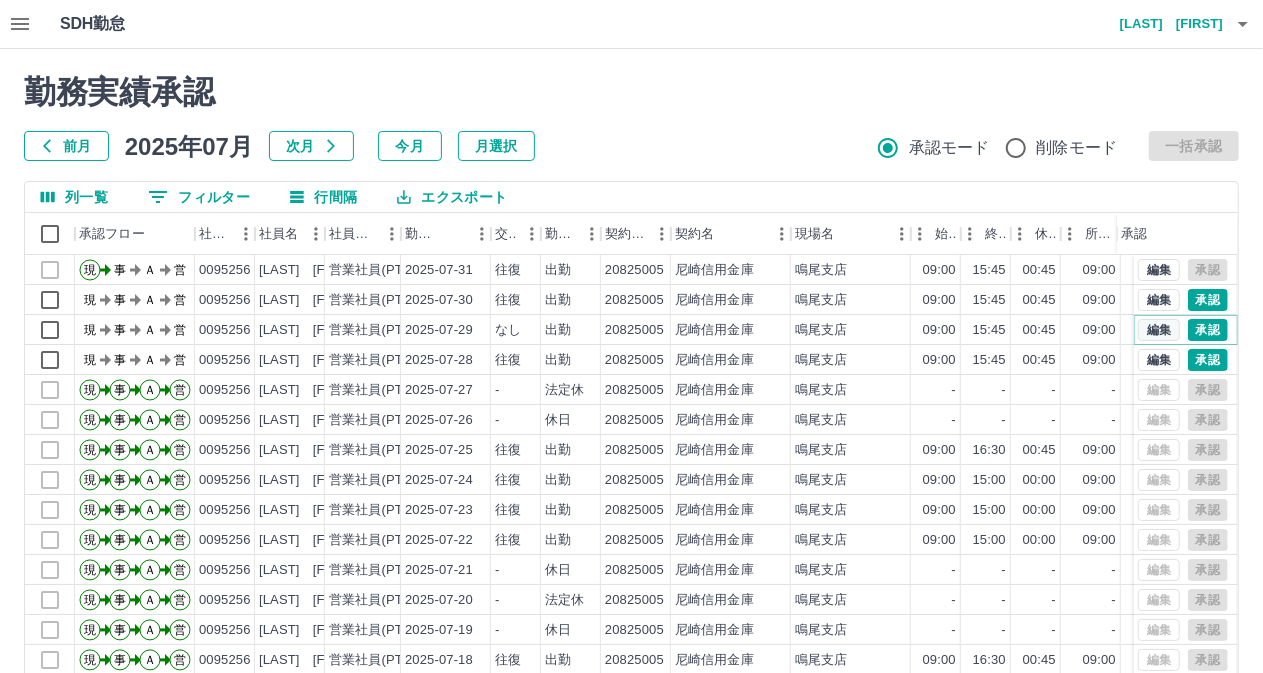 click on "編集" at bounding box center (1159, 330) 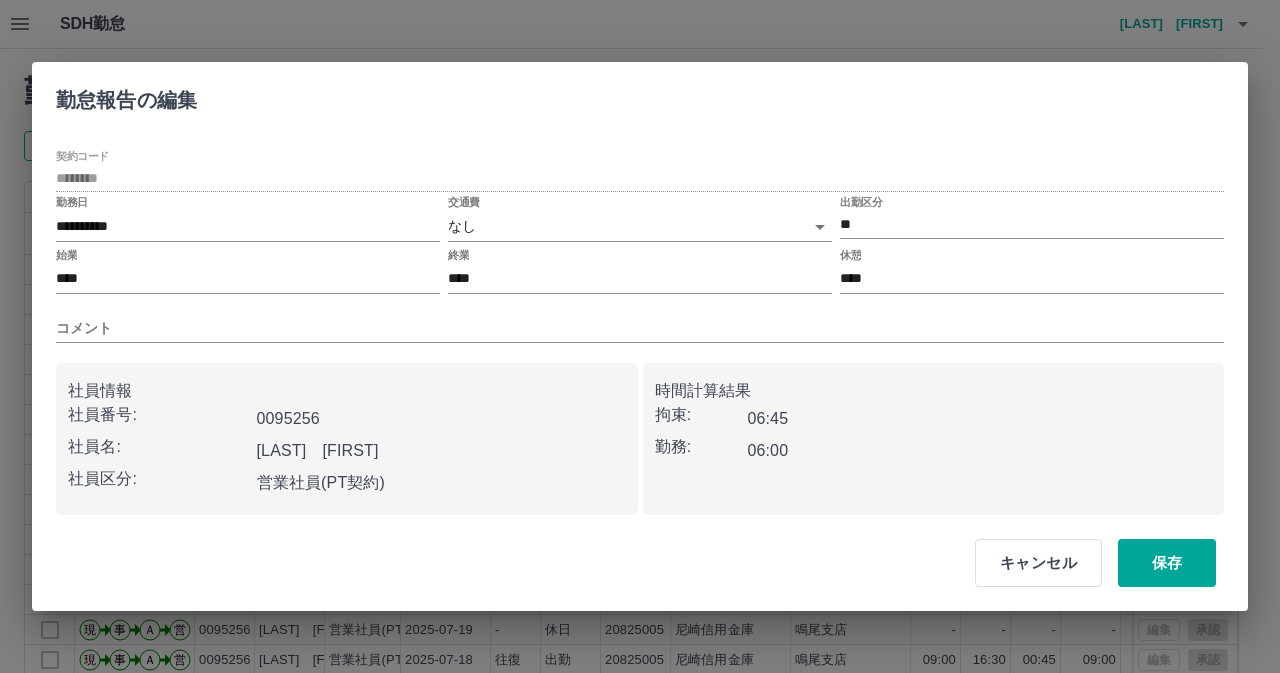 click on "SDH勤怠 [LAST]　[FIRST] 勤務実績承認 前月 2025年07月 次月 今月 月選択 承認モード 削除モード 一括承認 列一覧 0 フィルター 行間隔 エクスポート 承認フロー 社員番号 社員名 社員区分 勤務日 交通費 勤務区分 契約コード 契約名 現場名 始業 終業 休憩 所定開始 所定終業 所定休憩 拘束 勤務 遅刻等 承認 現 事 Ａ 営 0095256 [LAST]　[FIRST] 営業社員(PT契約) 2025-07-31 往復 出勤 20825005 [COMPANY] [CITY]支店 09:00 15:45 00:45 09:00 15:45 00:45 06:45 06:00 00:00 現 事 Ａ 営 0095256 [LAST]　[FIRST] 営業社員(PT契約) 2025-07-30 往復 出勤 20825005 [COMPANY] [CITY]支店 09:00 15:45 00:45 09:00 15:45 00:45 06:45 06:00 00:00 現 事 Ａ 営 0095256 [LAST]　[FIRST] 営業社員(PT契約) 2025-07-29 なし 出勤 20825005 [COMPANY] [CITY]支店 09:00 15:45 00:45 09:00 15:45 00:45 06:45 06:00 00:00 現 事 Ａ 営 0095256 [LAST]　[FIRST]" at bounding box center [640, 422] 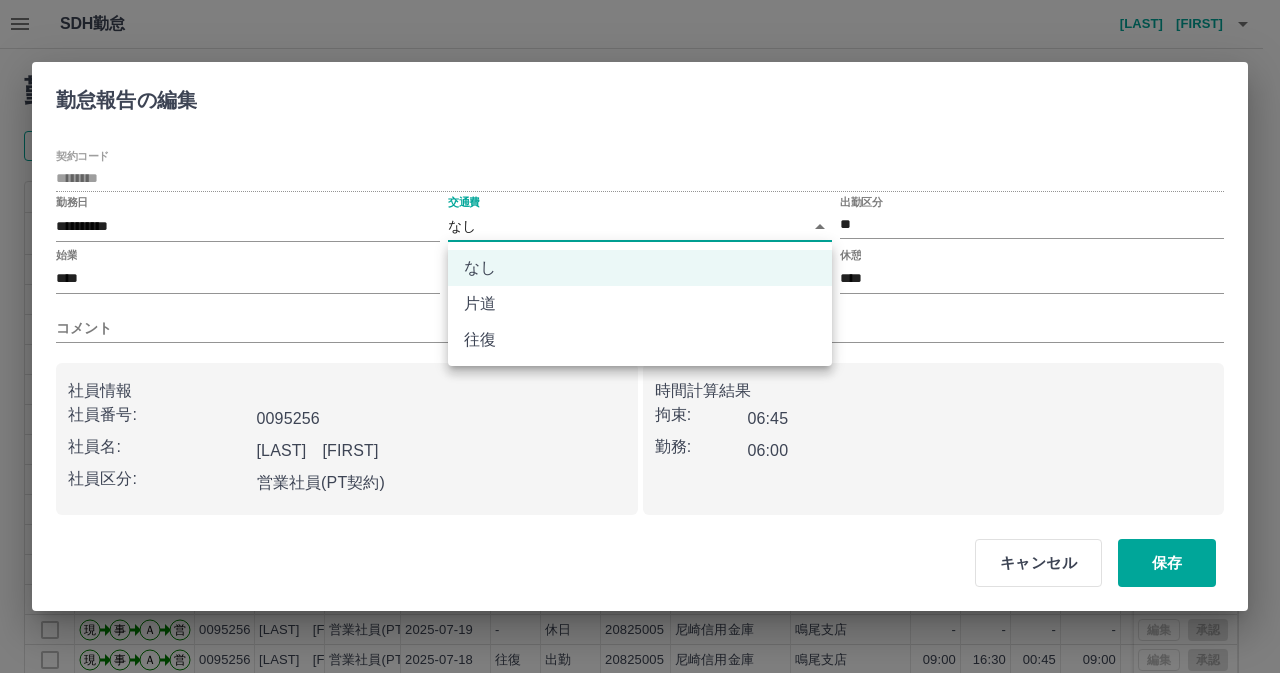 click on "往復" at bounding box center (640, 340) 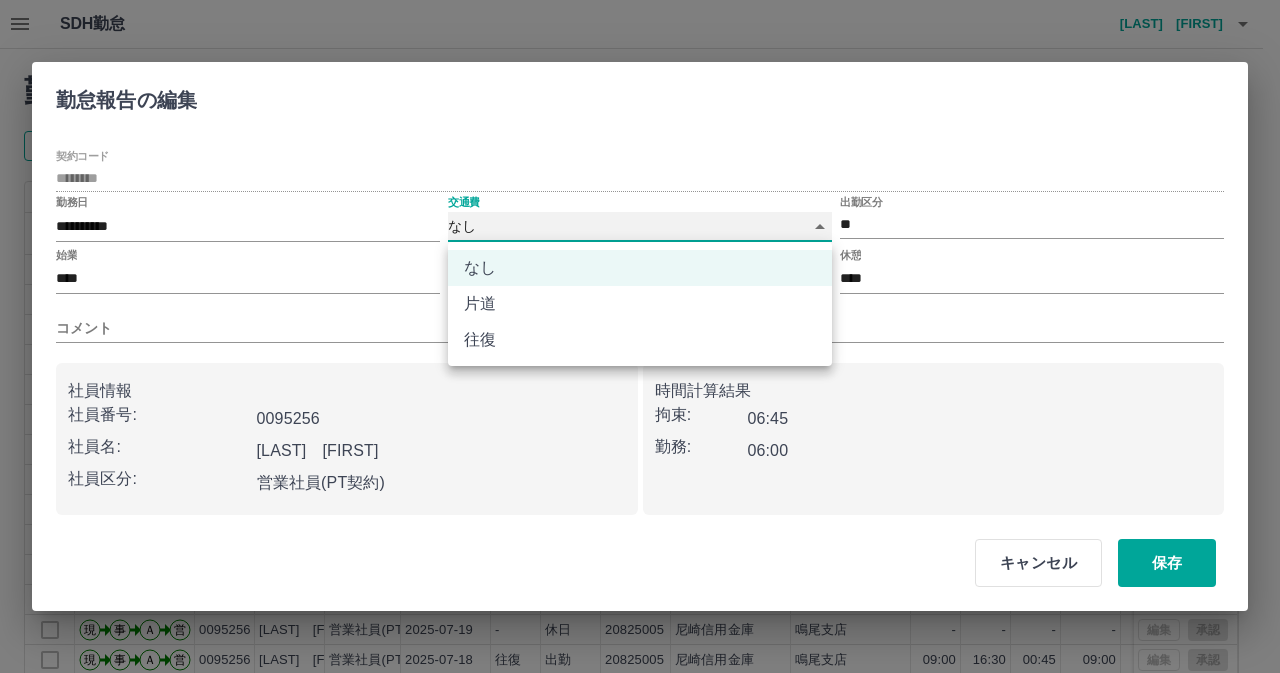type on "******" 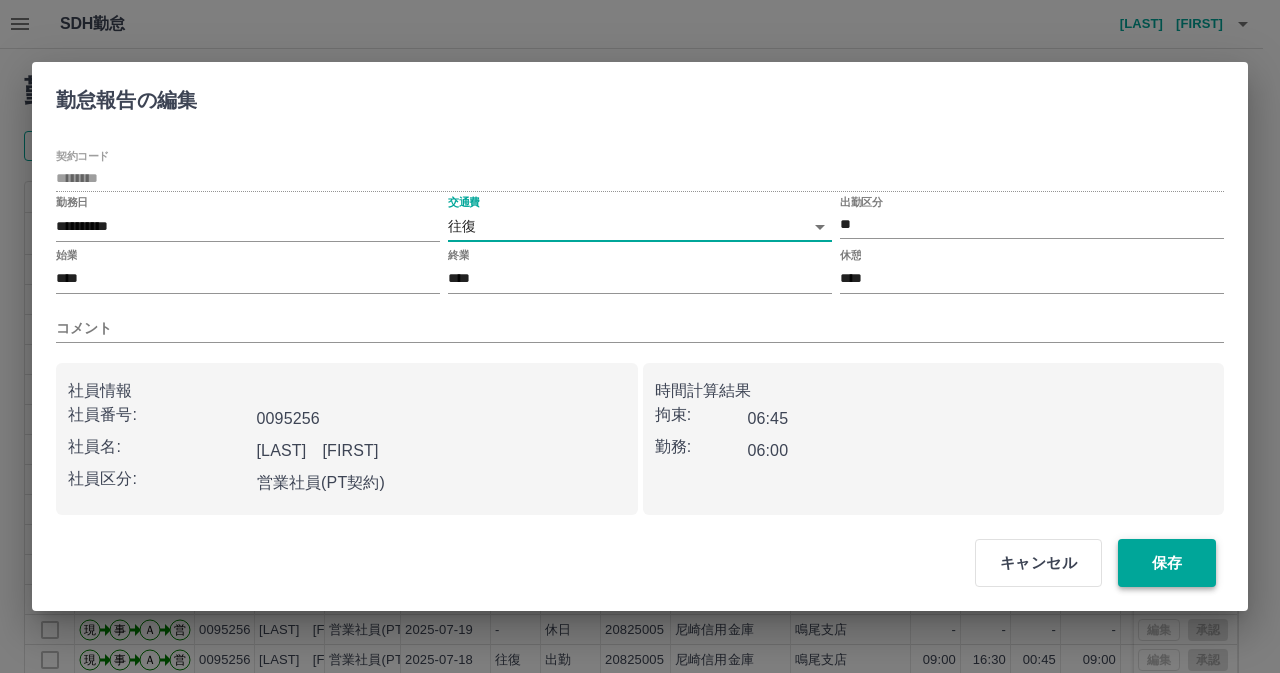 click on "保存" at bounding box center [1167, 563] 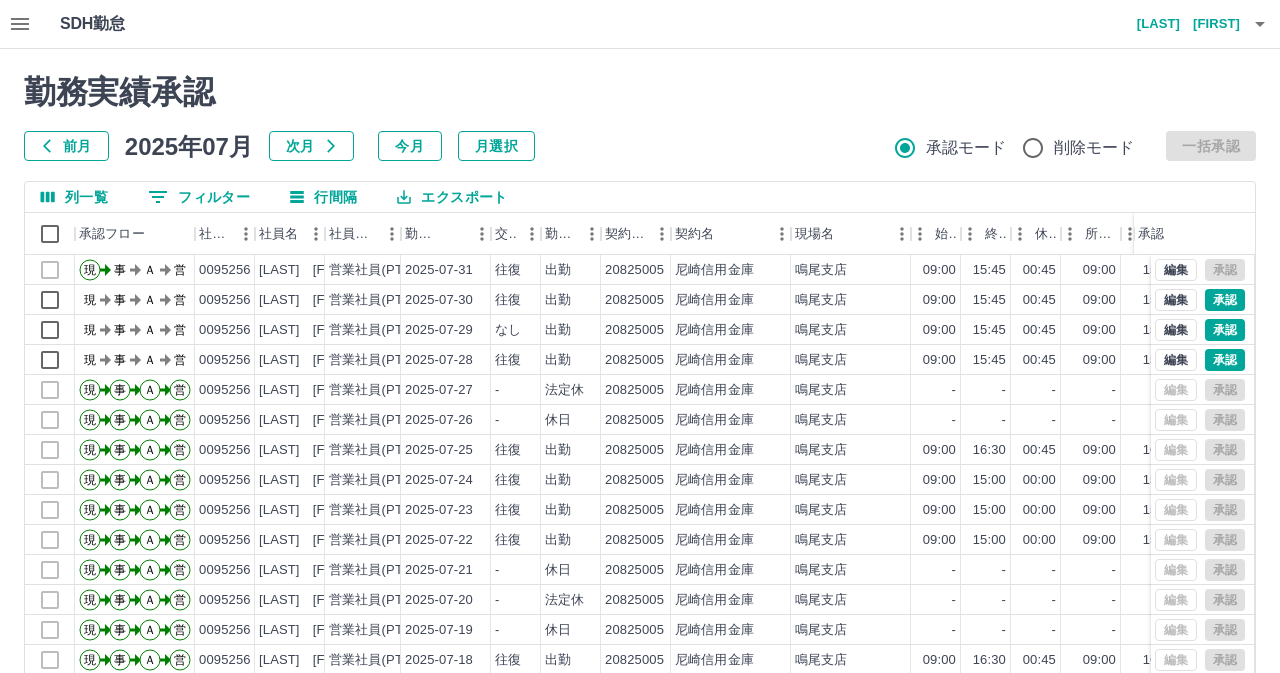 click at bounding box center [640, 336] 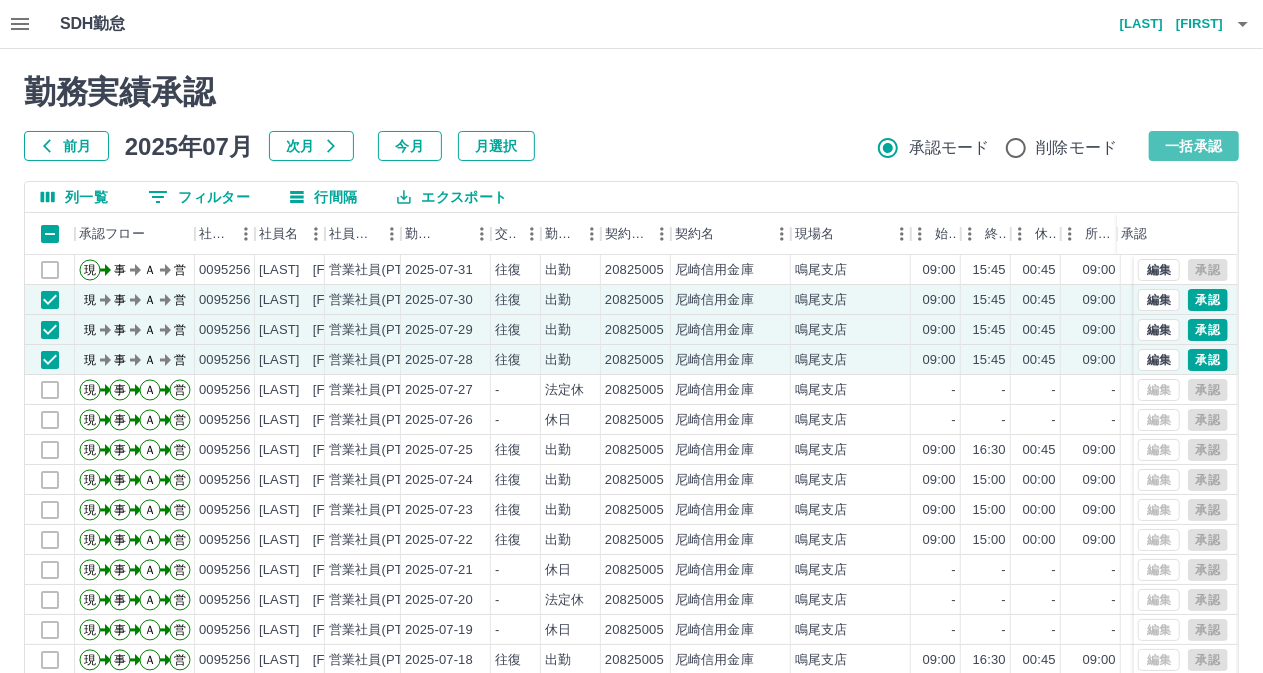 click on "一括承認" at bounding box center [1194, 146] 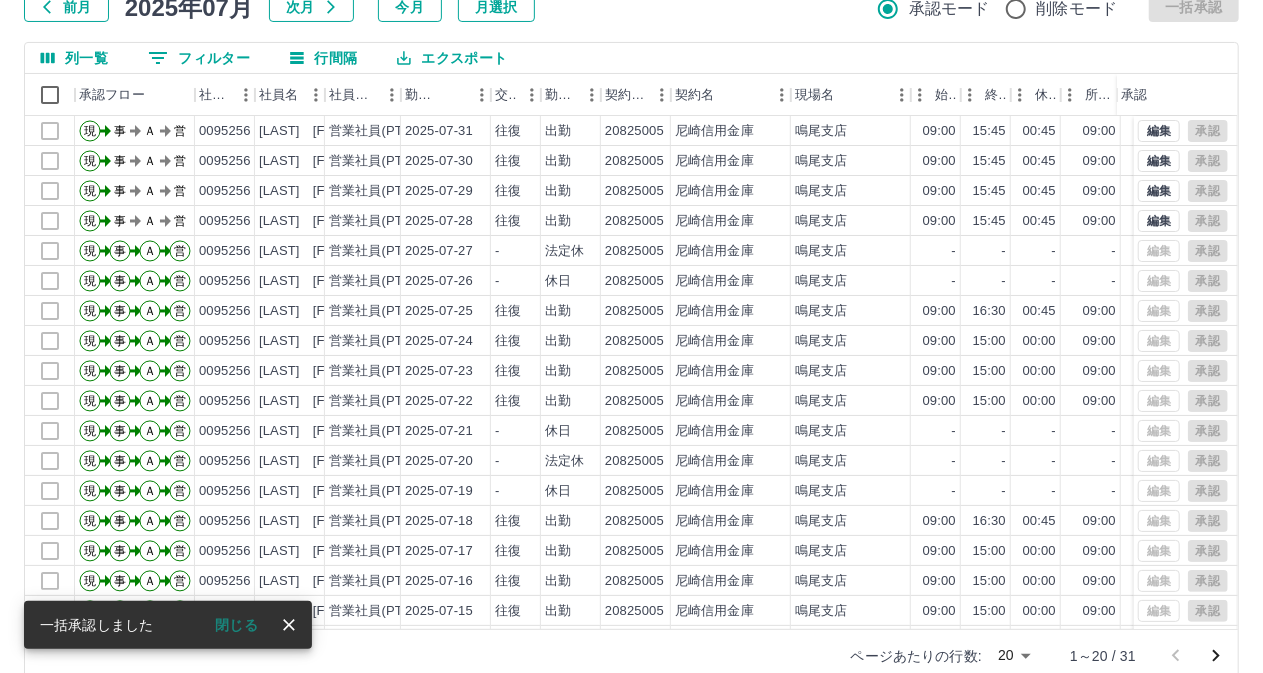 scroll, scrollTop: 172, scrollLeft: 0, axis: vertical 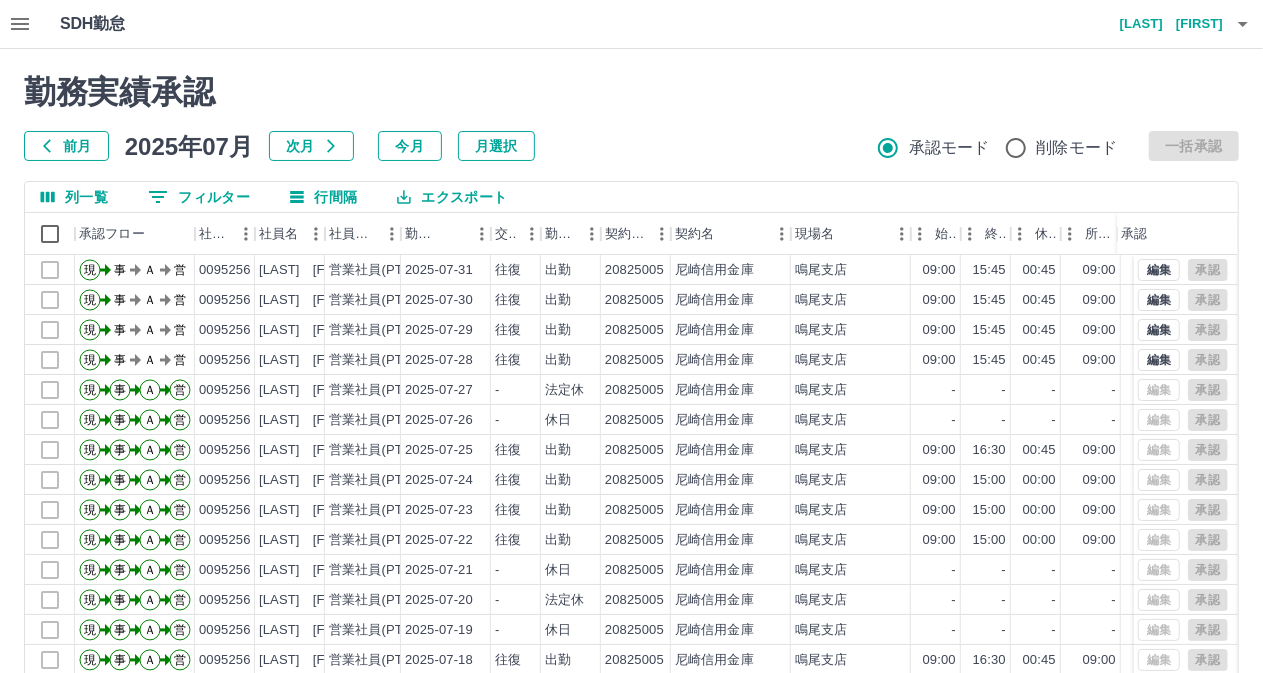 click 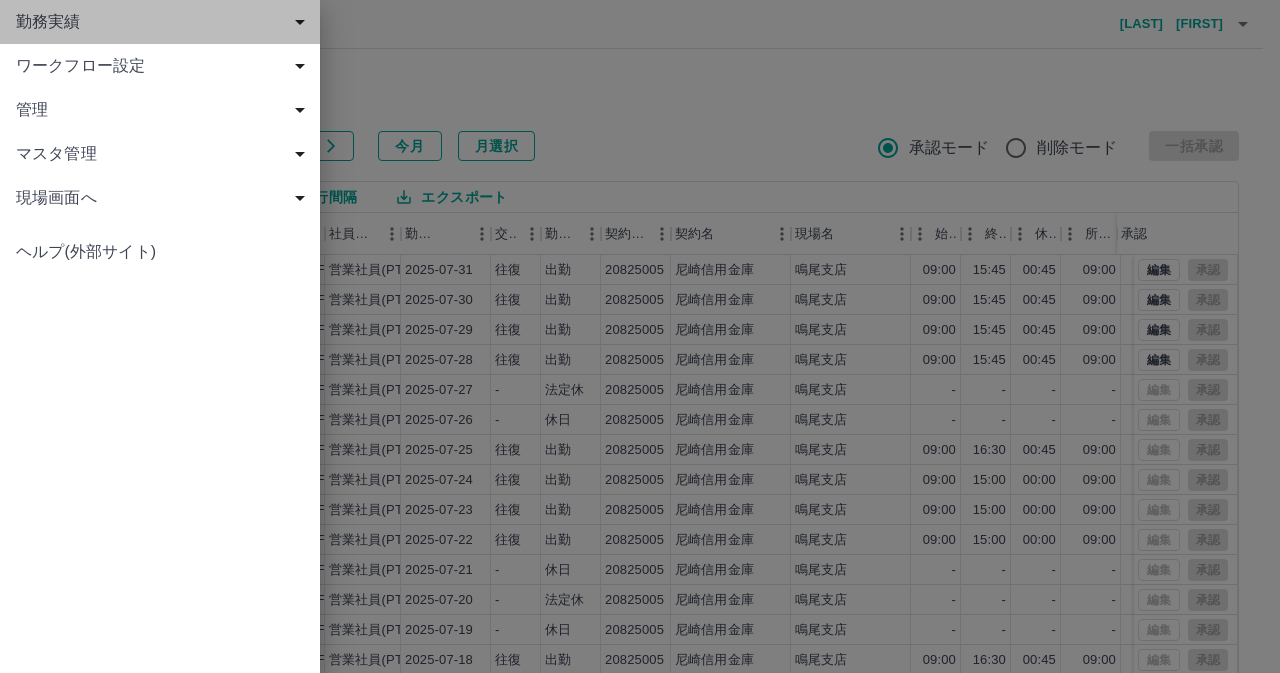 click on "勤務実績" at bounding box center (164, 22) 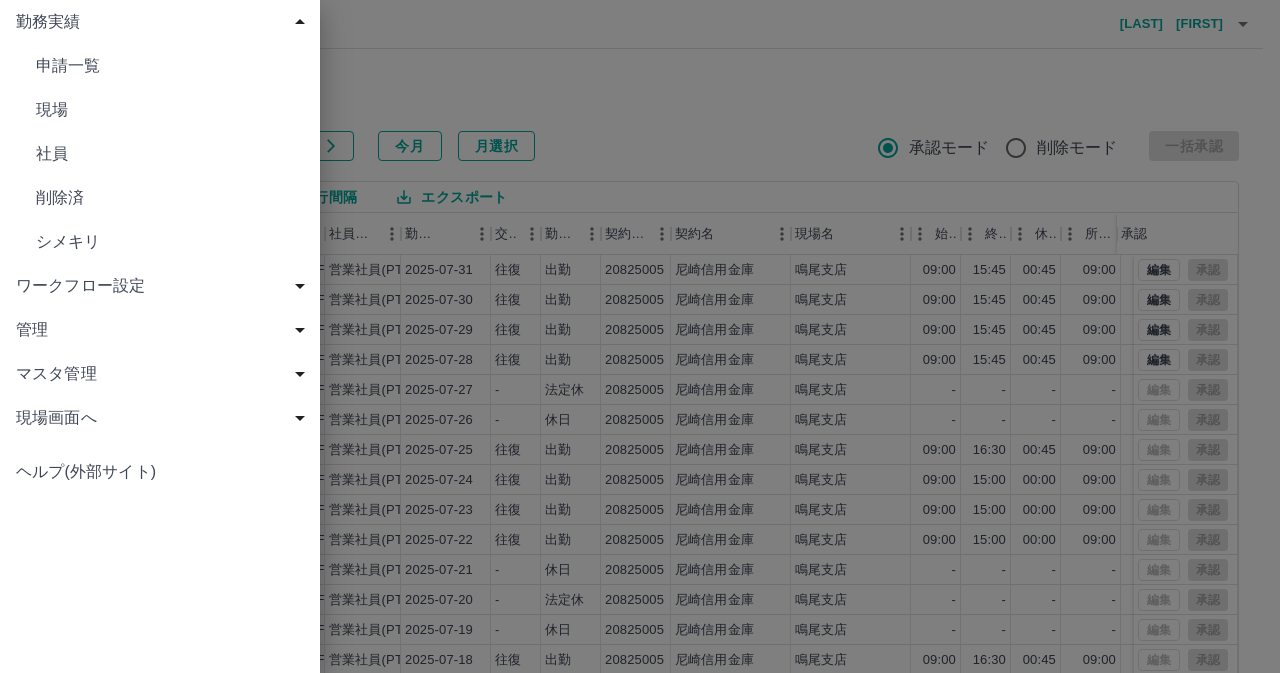 click on "社員" at bounding box center (170, 154) 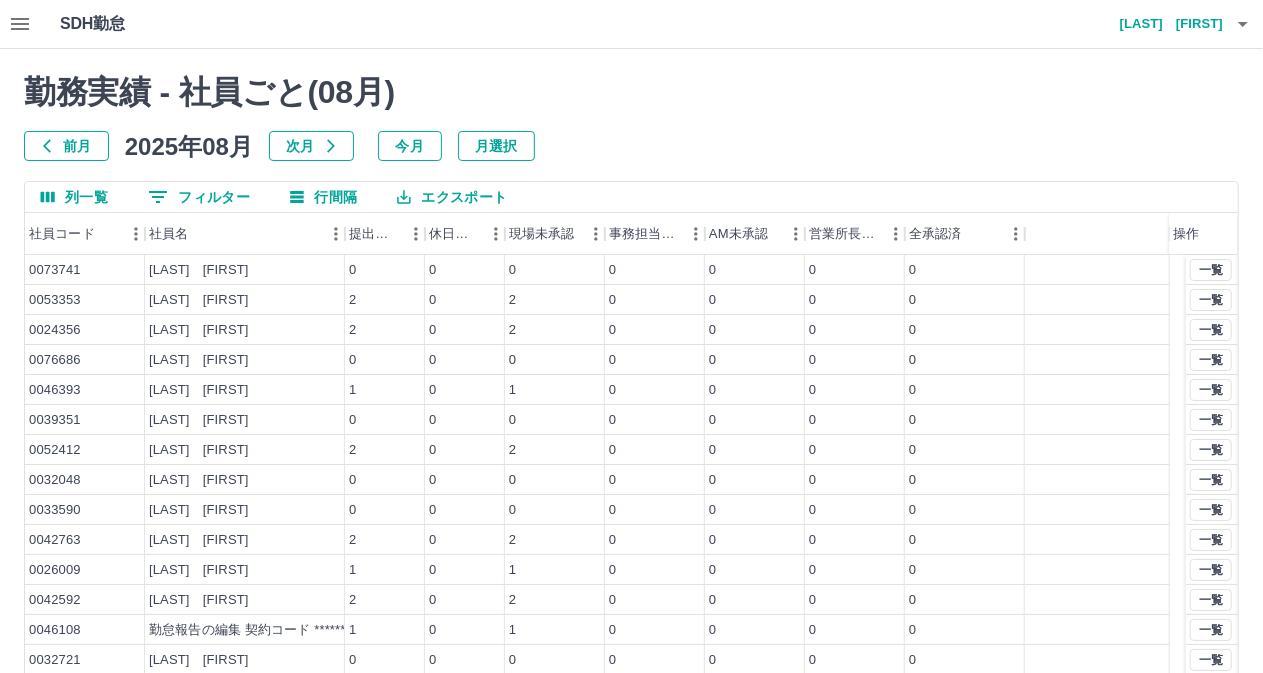 scroll, scrollTop: 0, scrollLeft: 0, axis: both 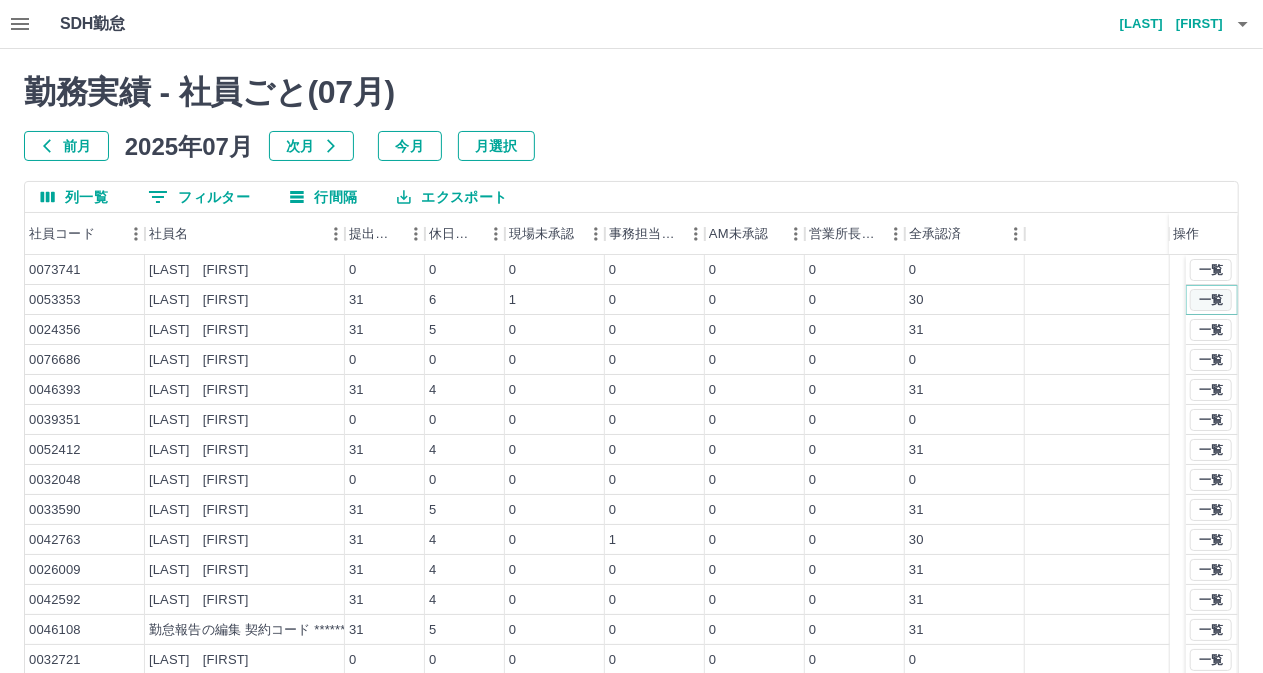 click on "一覧" at bounding box center (1211, 300) 